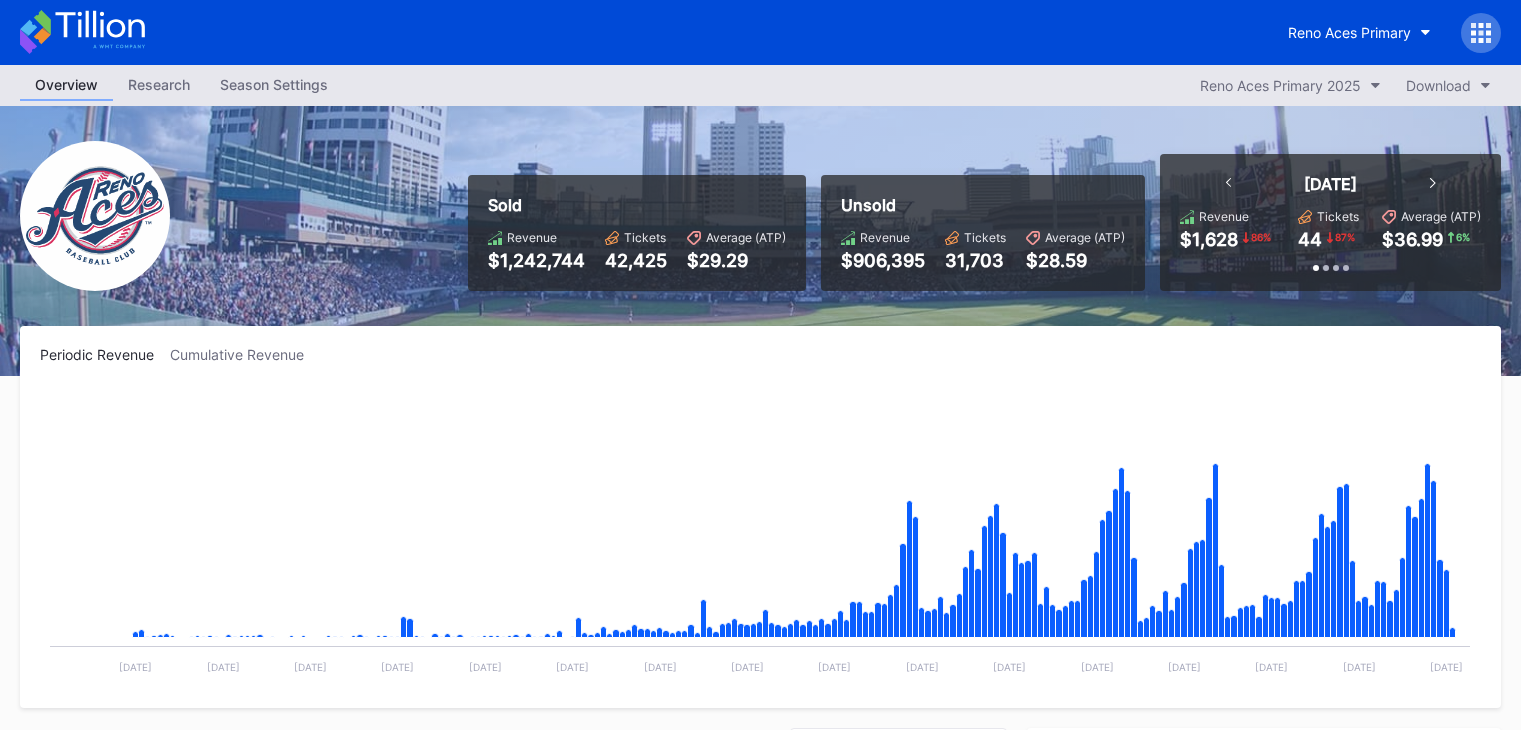 scroll, scrollTop: 0, scrollLeft: 0, axis: both 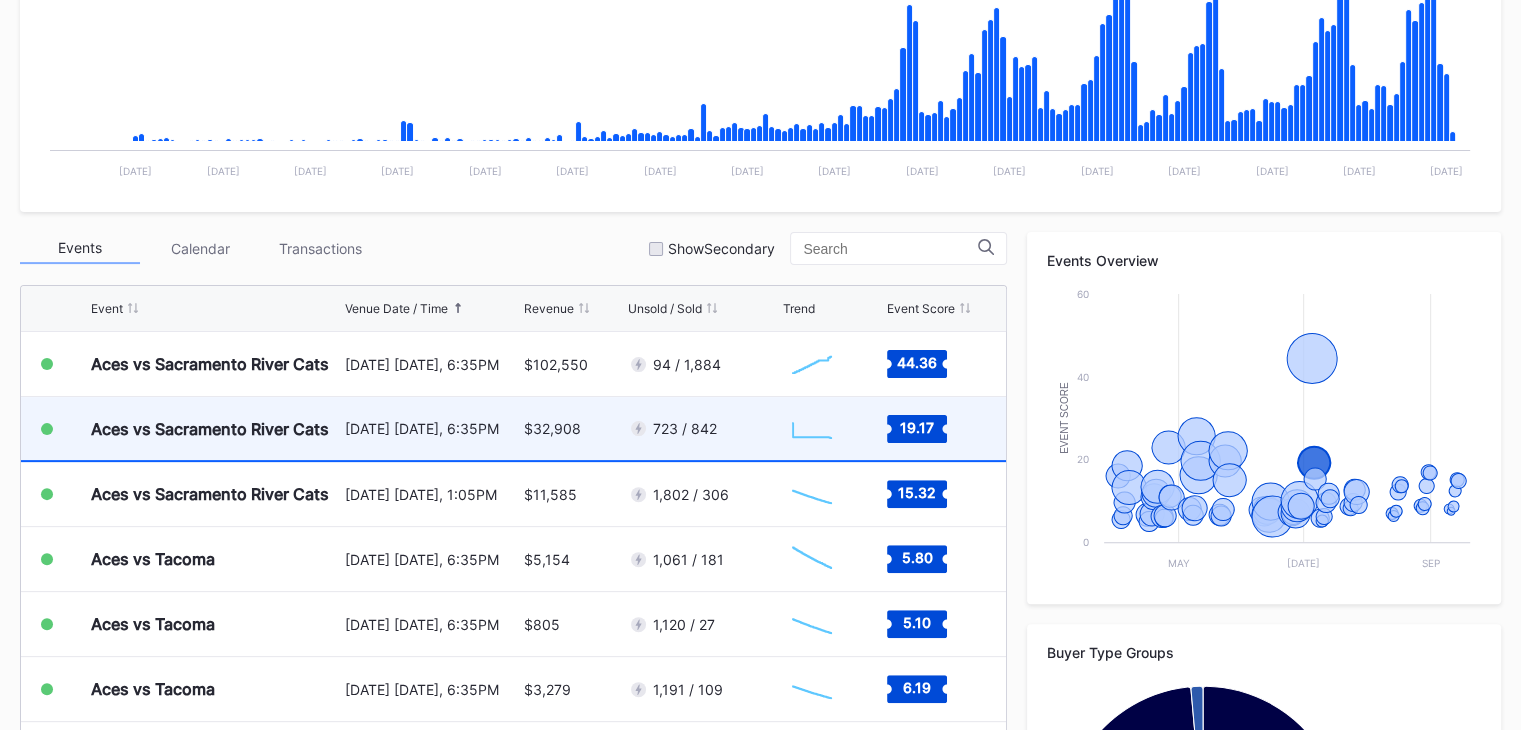 click on "723 / 842" at bounding box center [702, 428] 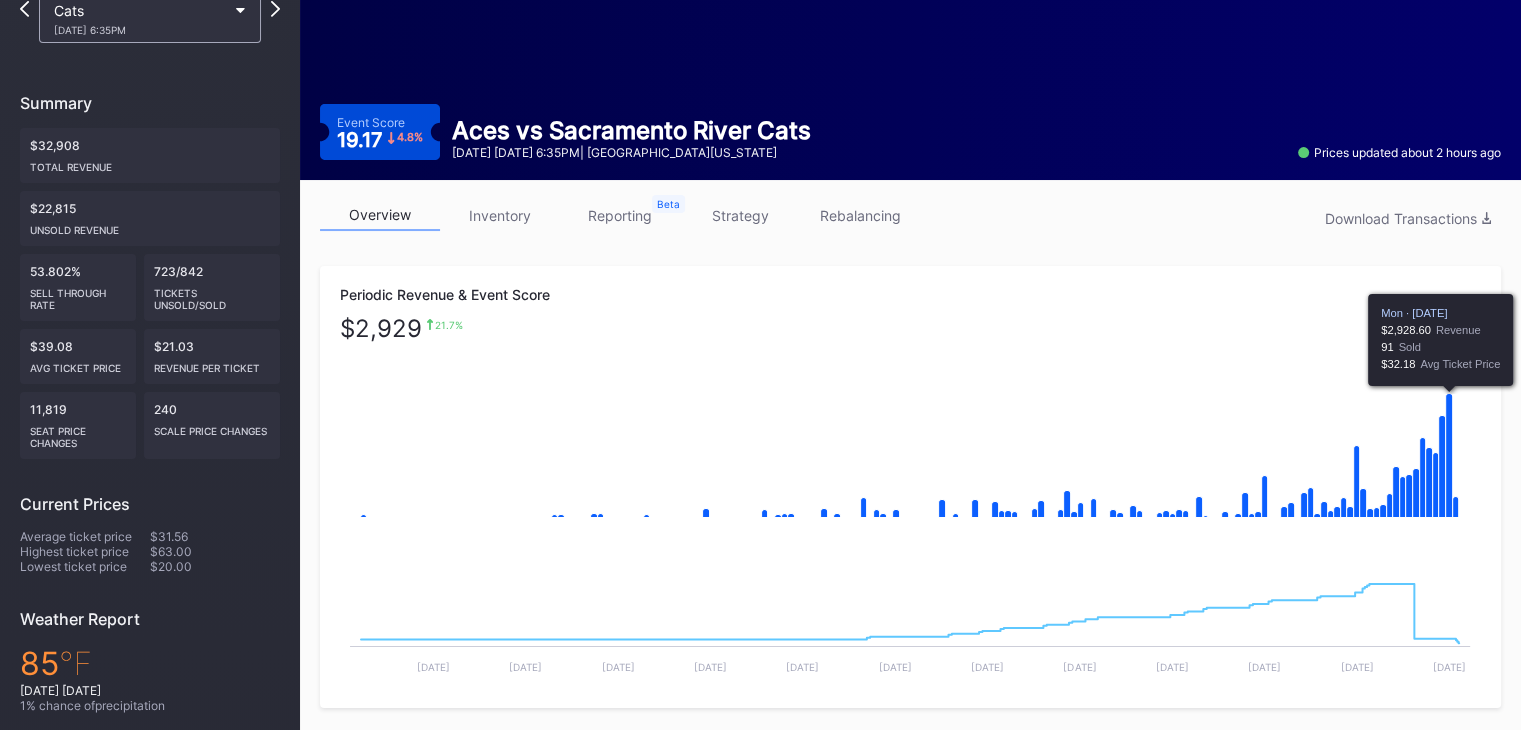 scroll, scrollTop: 0, scrollLeft: 0, axis: both 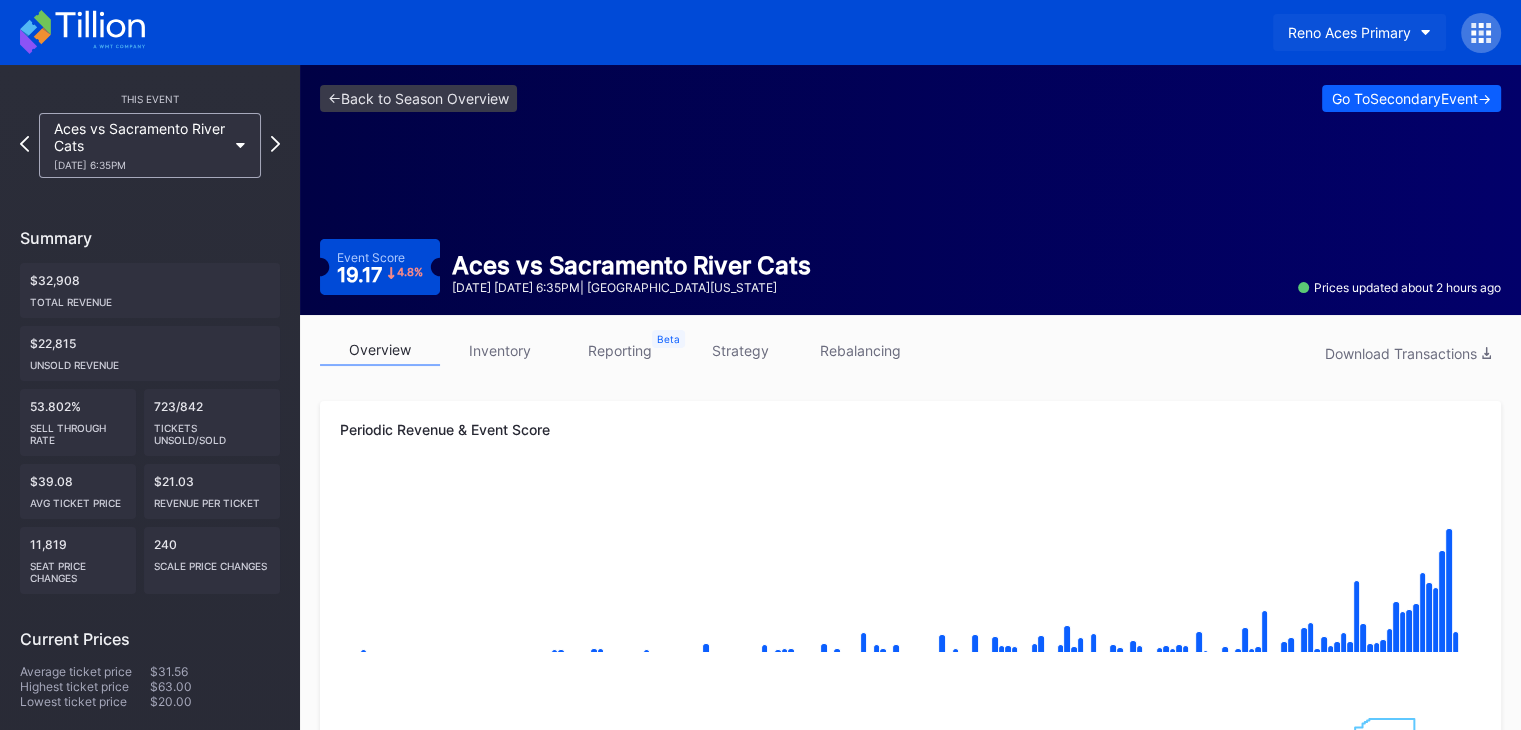 click on "Reno Aces Primary" at bounding box center [1349, 32] 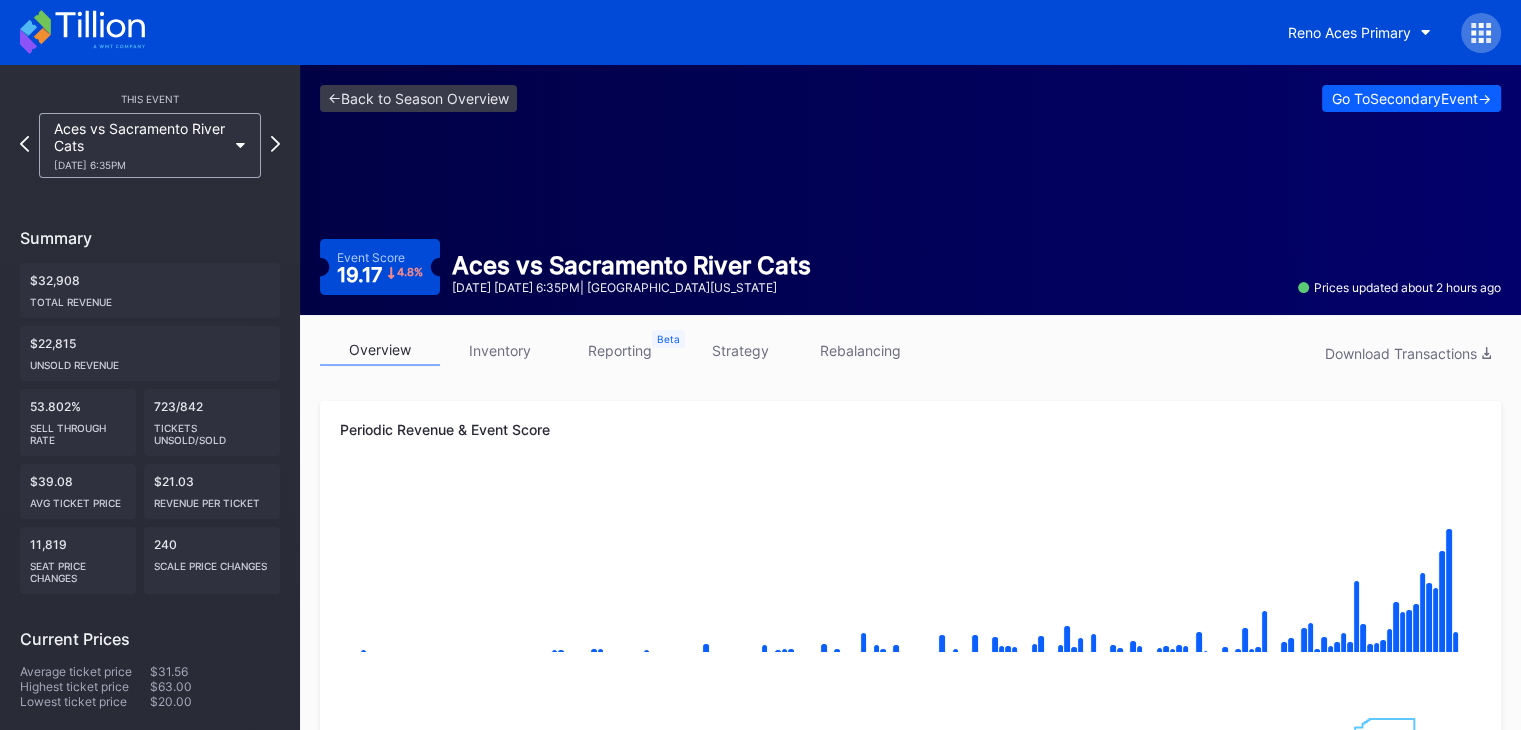 click 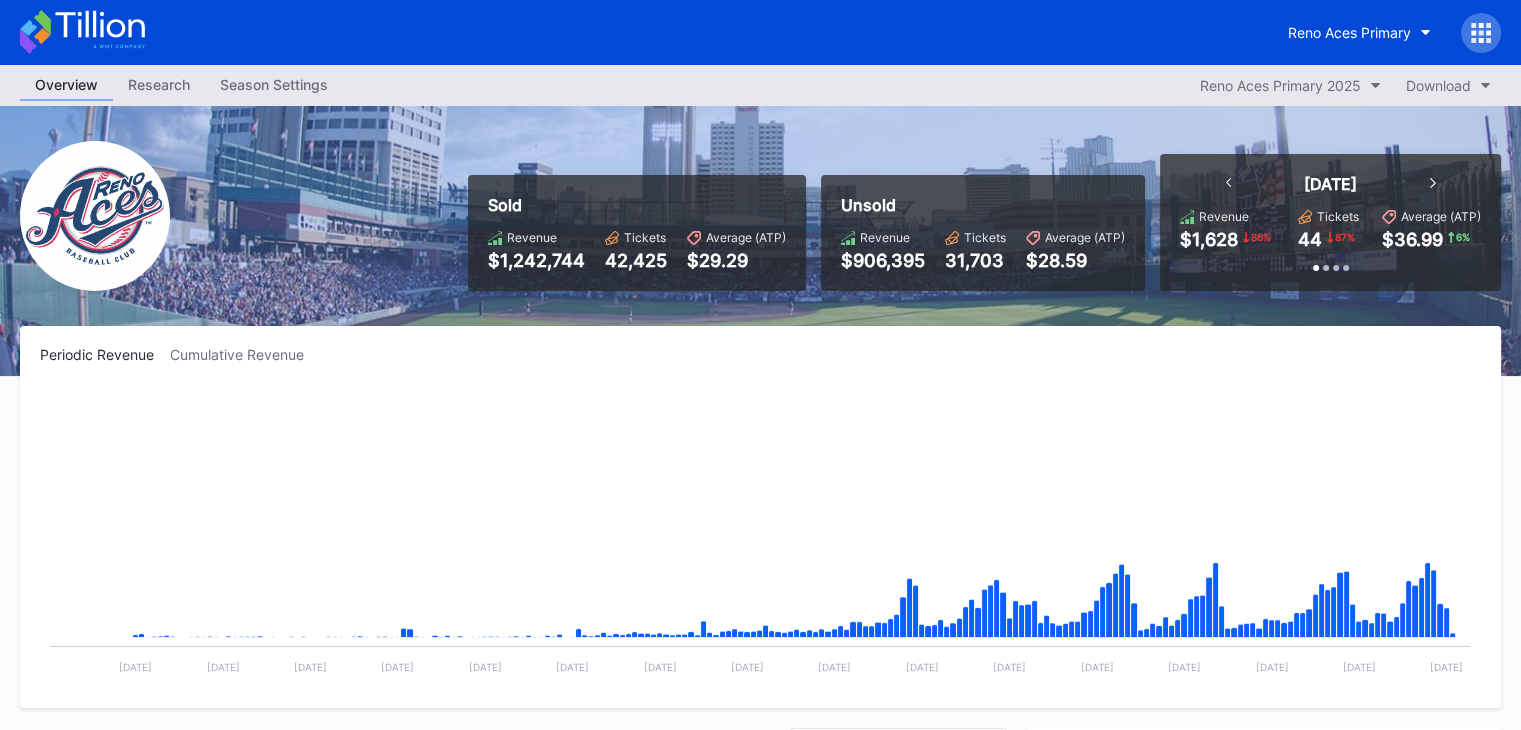 scroll, scrollTop: 2730, scrollLeft: 0, axis: vertical 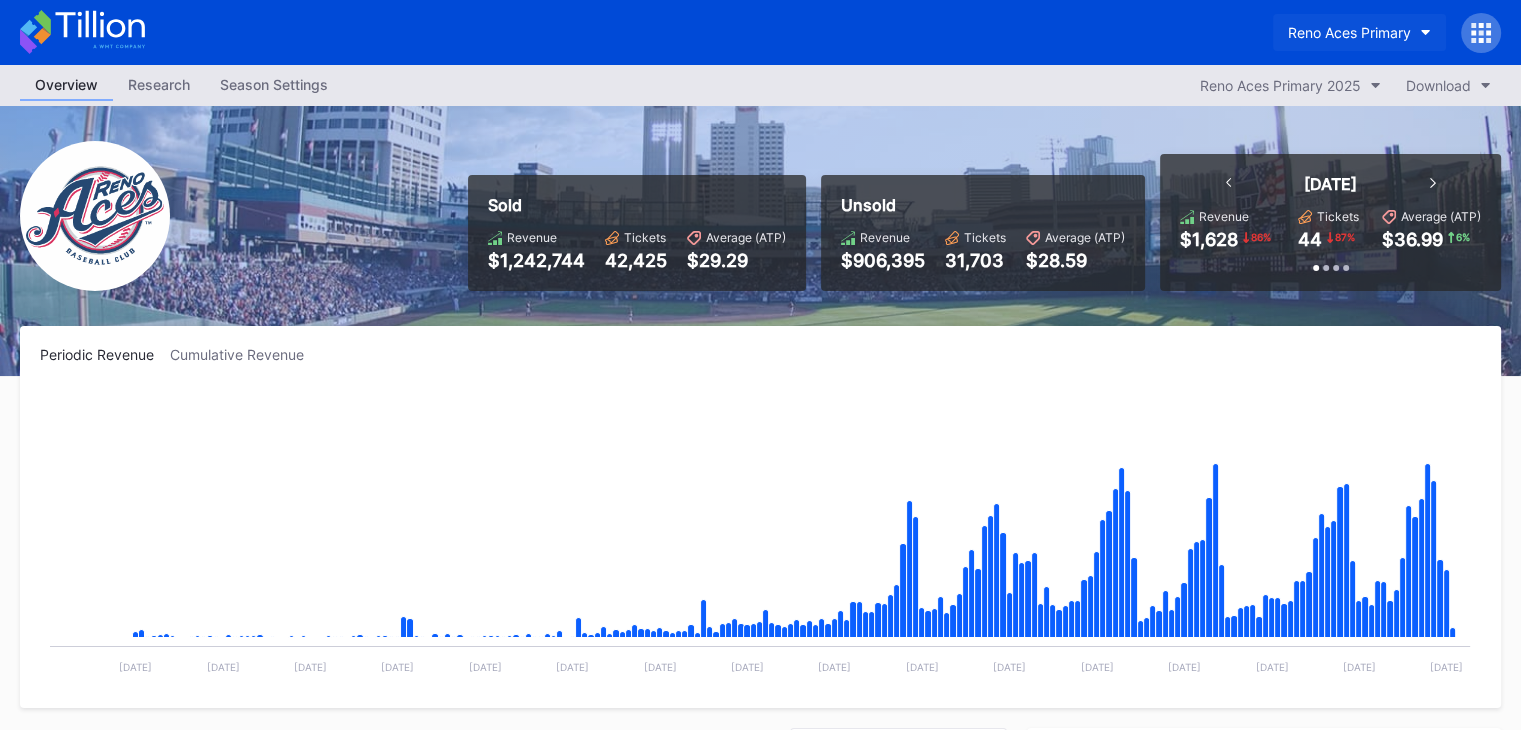 click on "Reno Aces Primary" at bounding box center [1349, 32] 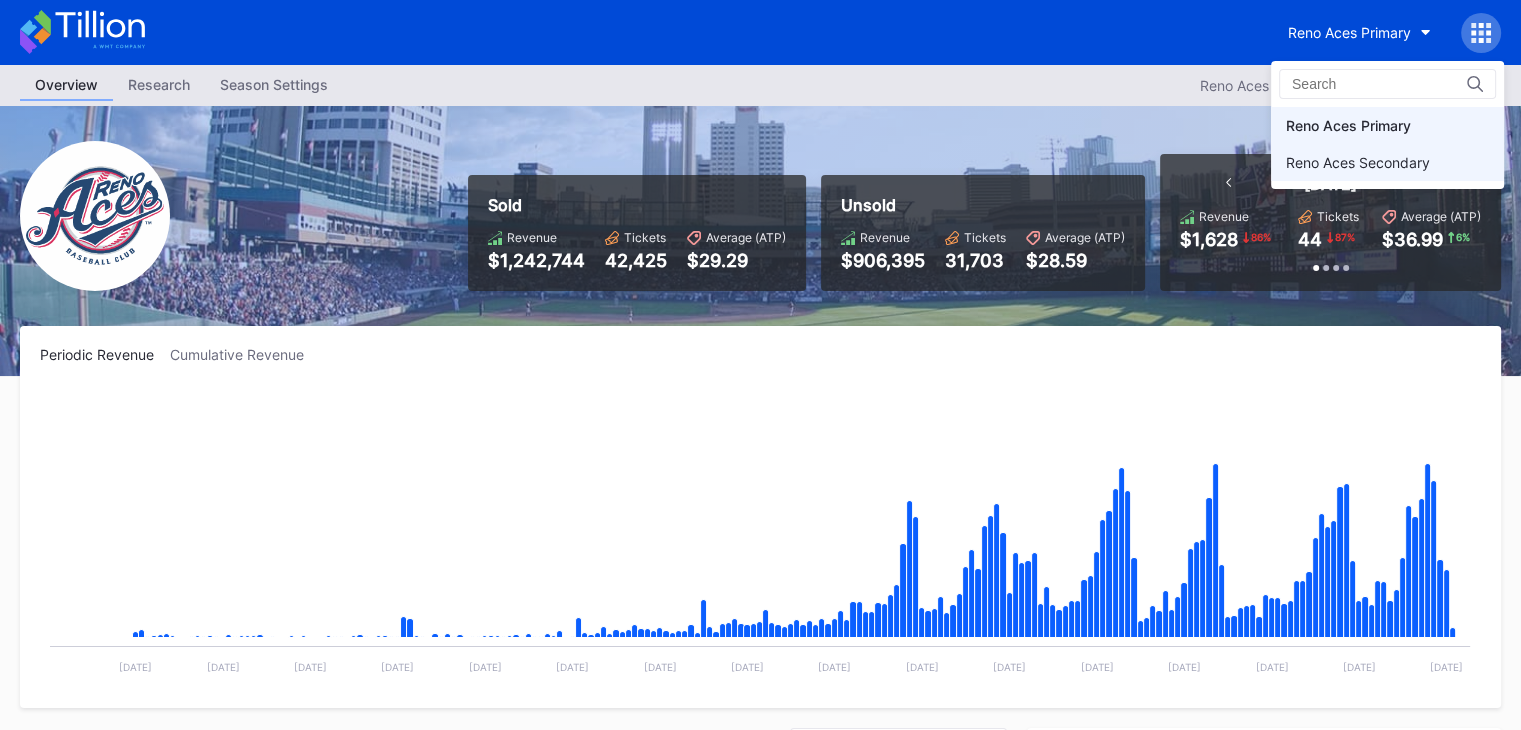 click on "Reno Aces Secondary" at bounding box center (1358, 162) 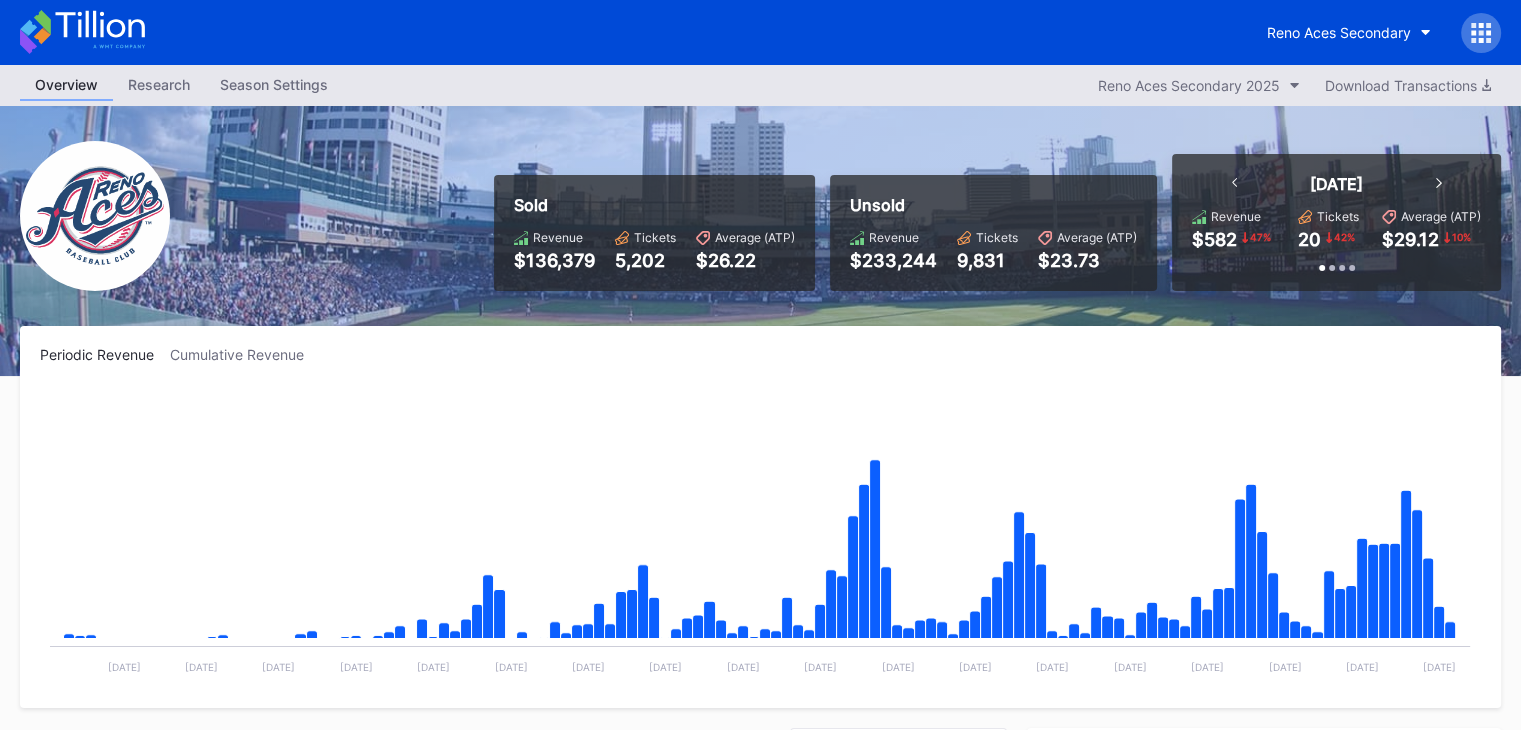 scroll, scrollTop: 2730, scrollLeft: 0, axis: vertical 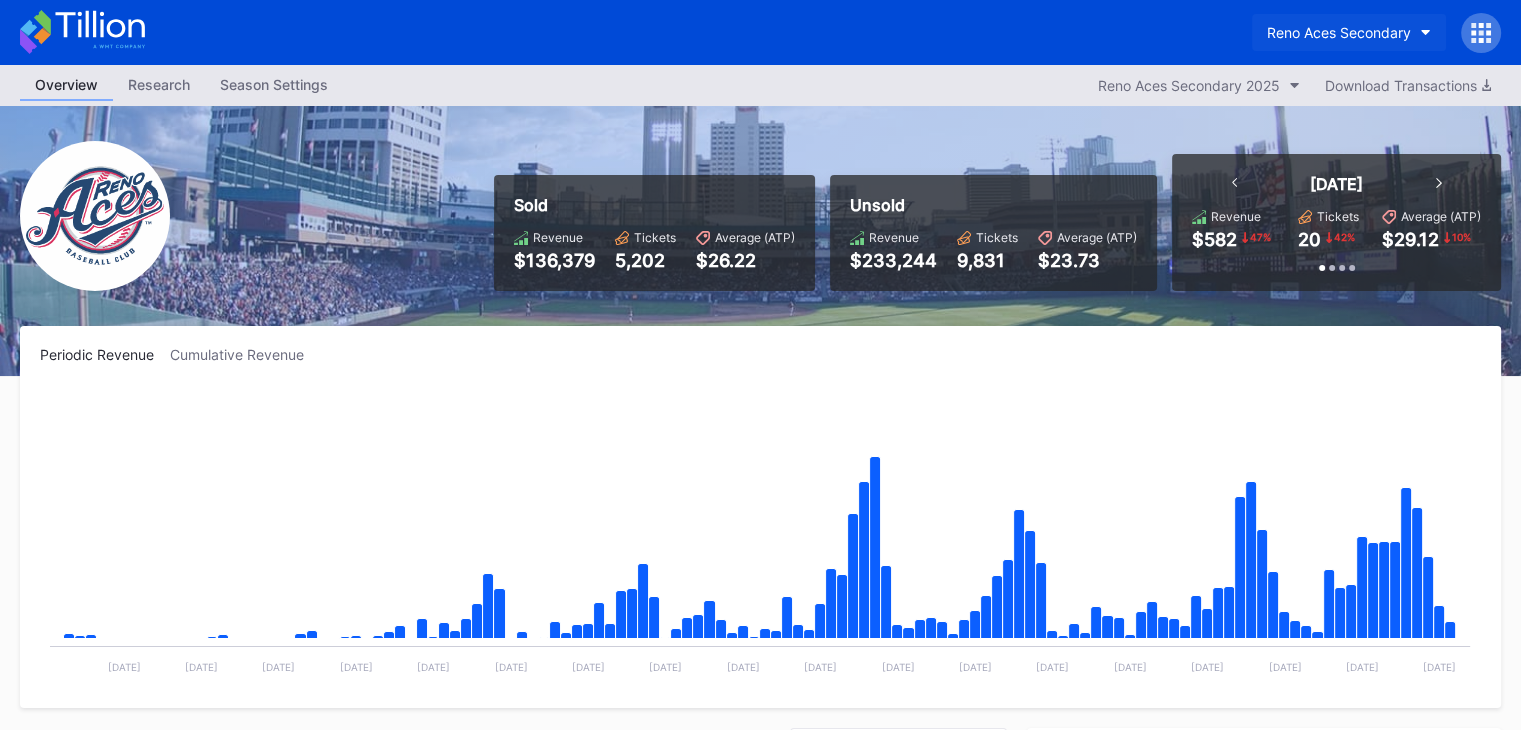 click on "Reno Aces Secondary" at bounding box center [1339, 32] 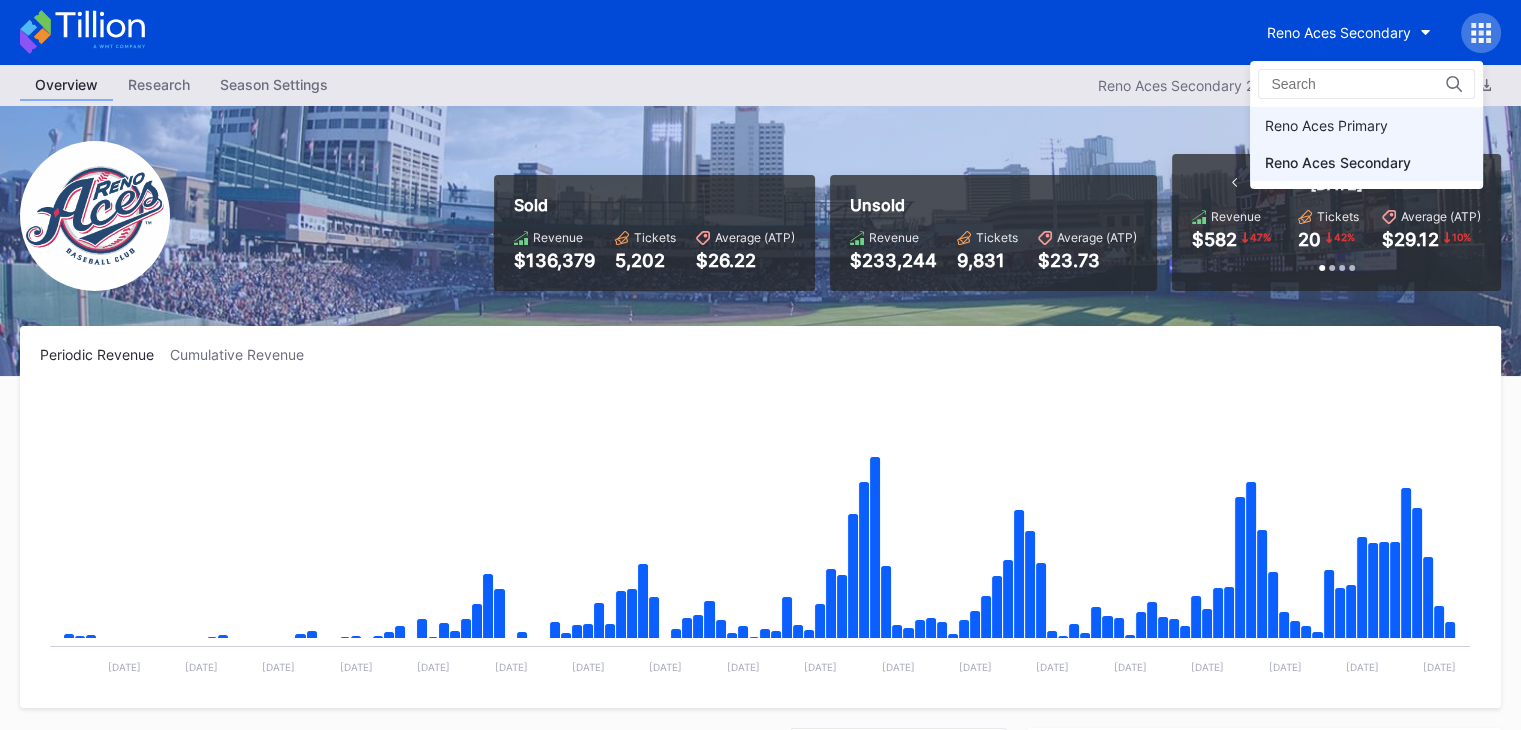 click on "Reno Aces Primary" at bounding box center [1366, 125] 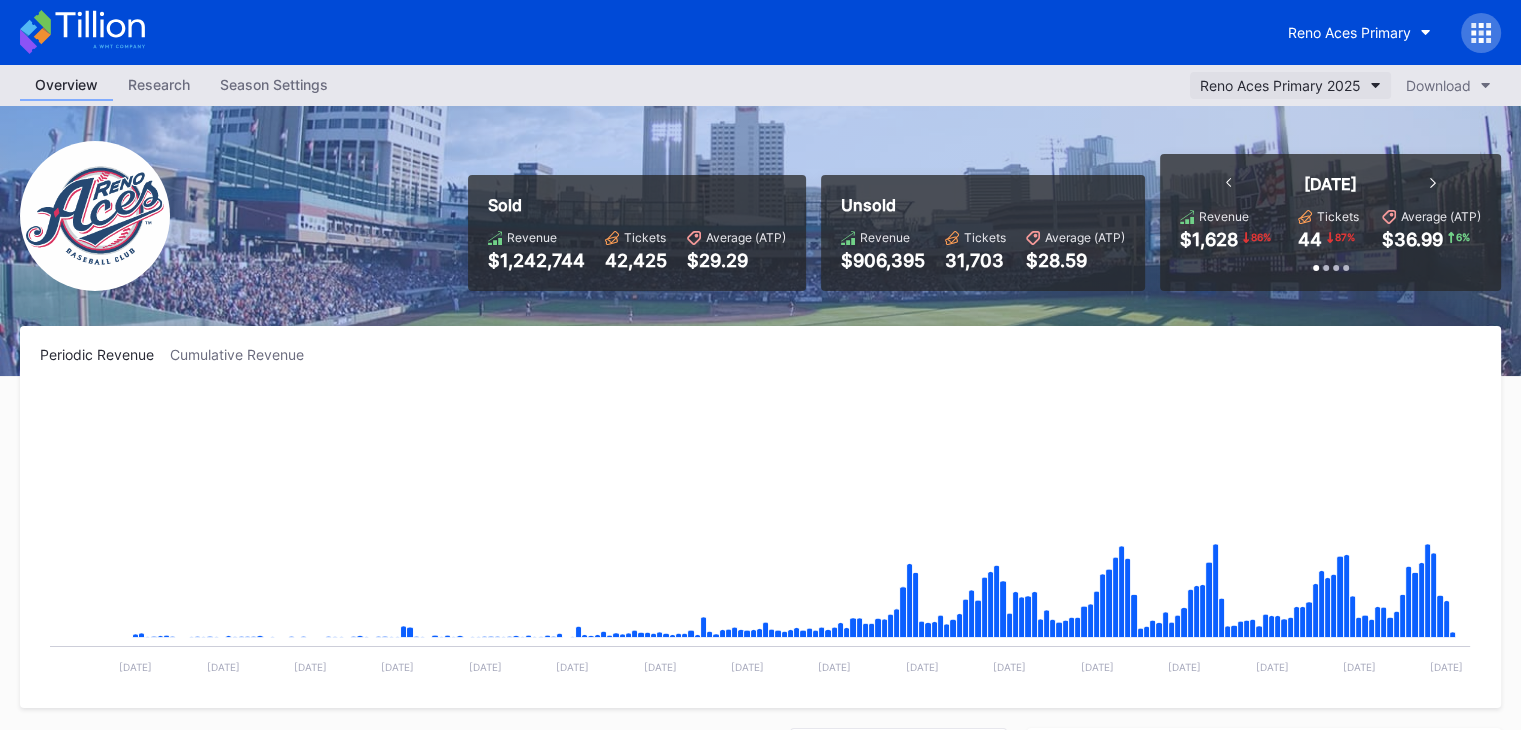 scroll, scrollTop: 2730, scrollLeft: 0, axis: vertical 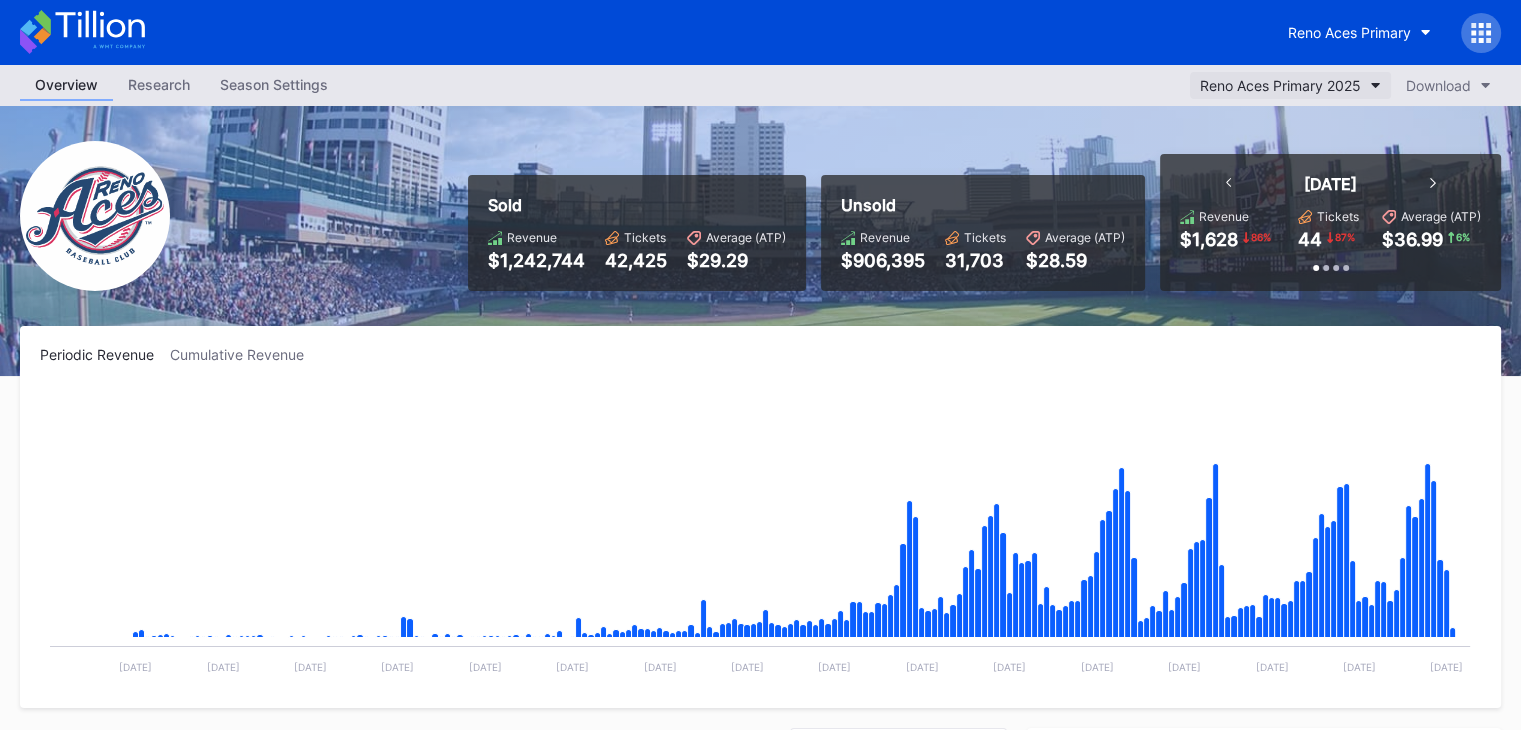 click on "Reno Aces Primary 2025" at bounding box center (1280, 85) 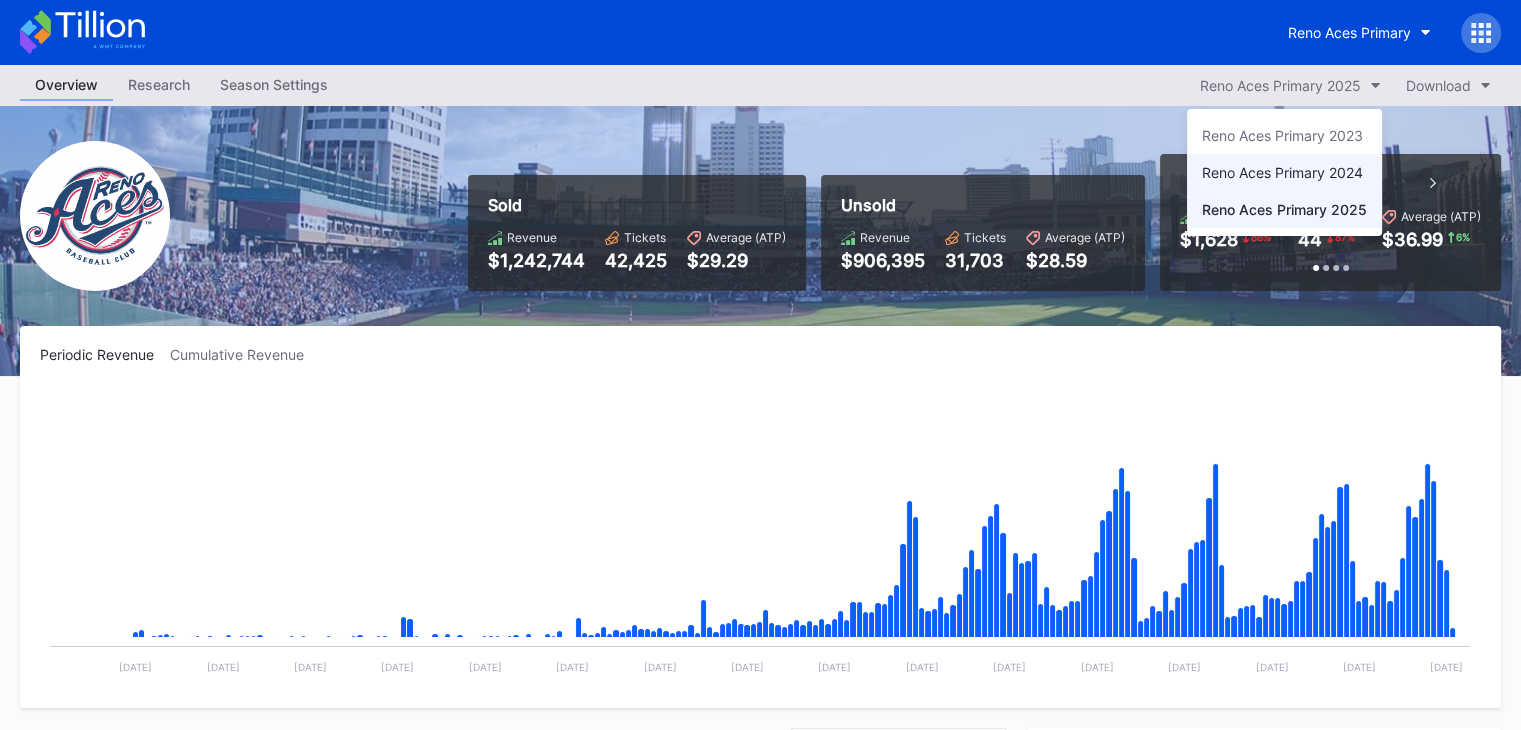 click on "Reno Aces Primary 2024" at bounding box center (1284, 172) 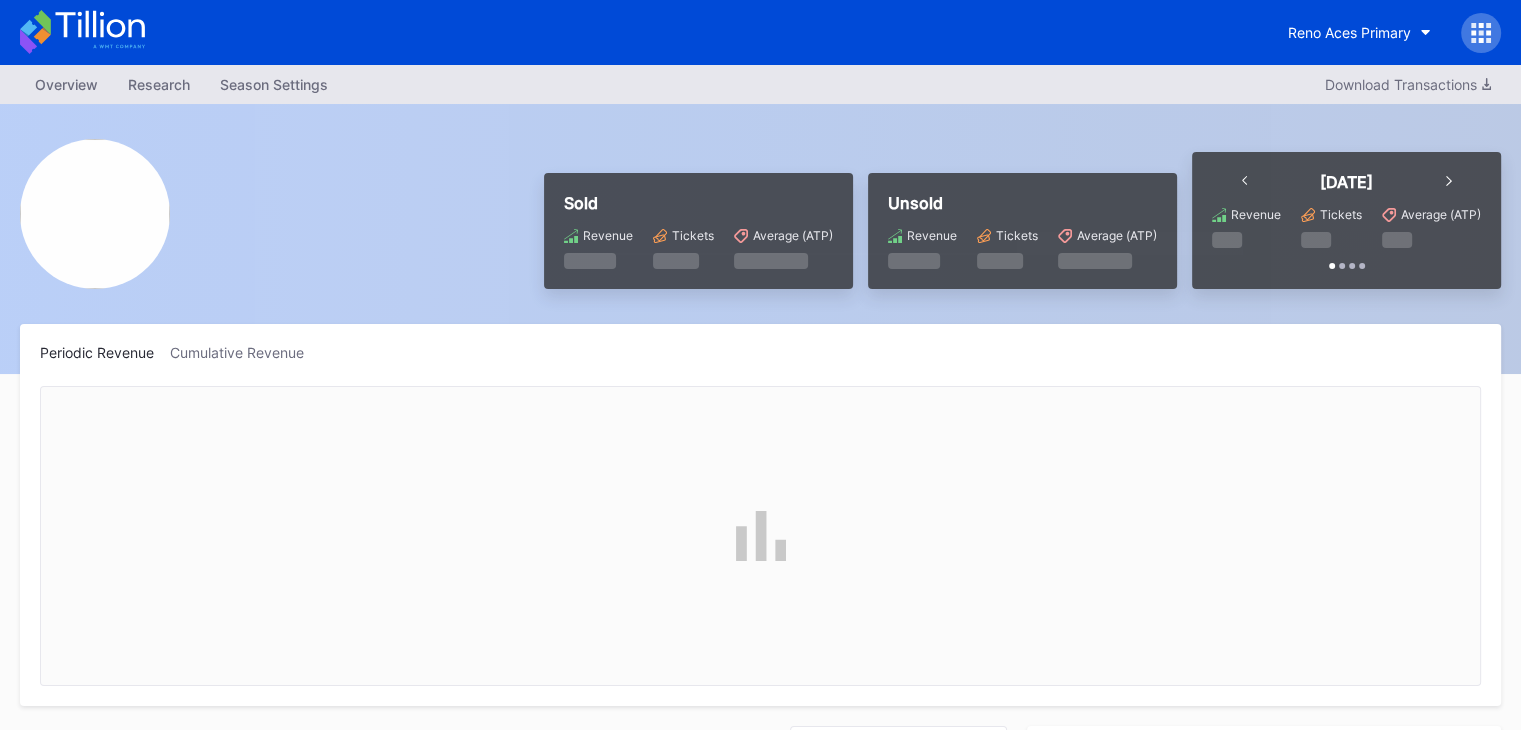 scroll, scrollTop: 629, scrollLeft: 0, axis: vertical 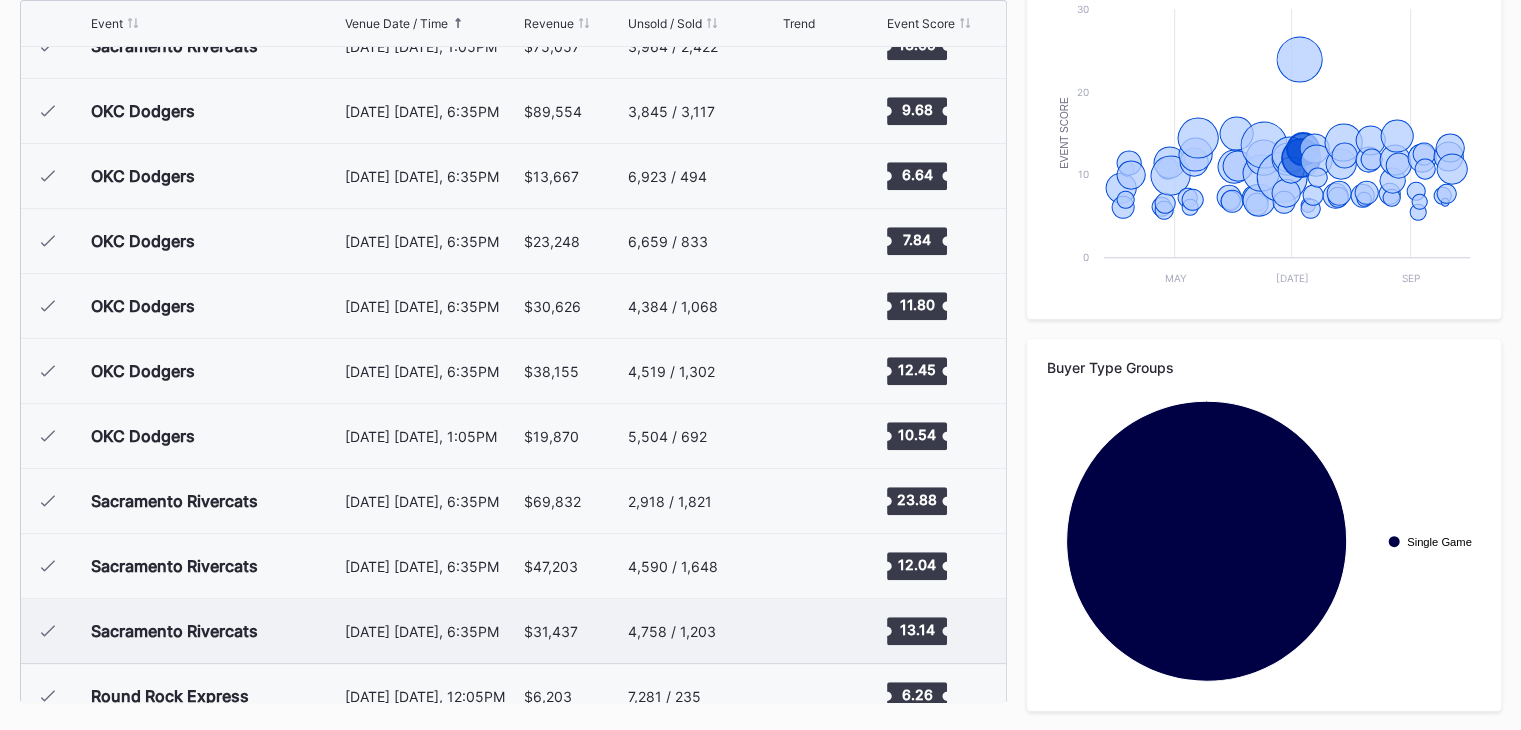click on "$31,437" at bounding box center [573, 631] 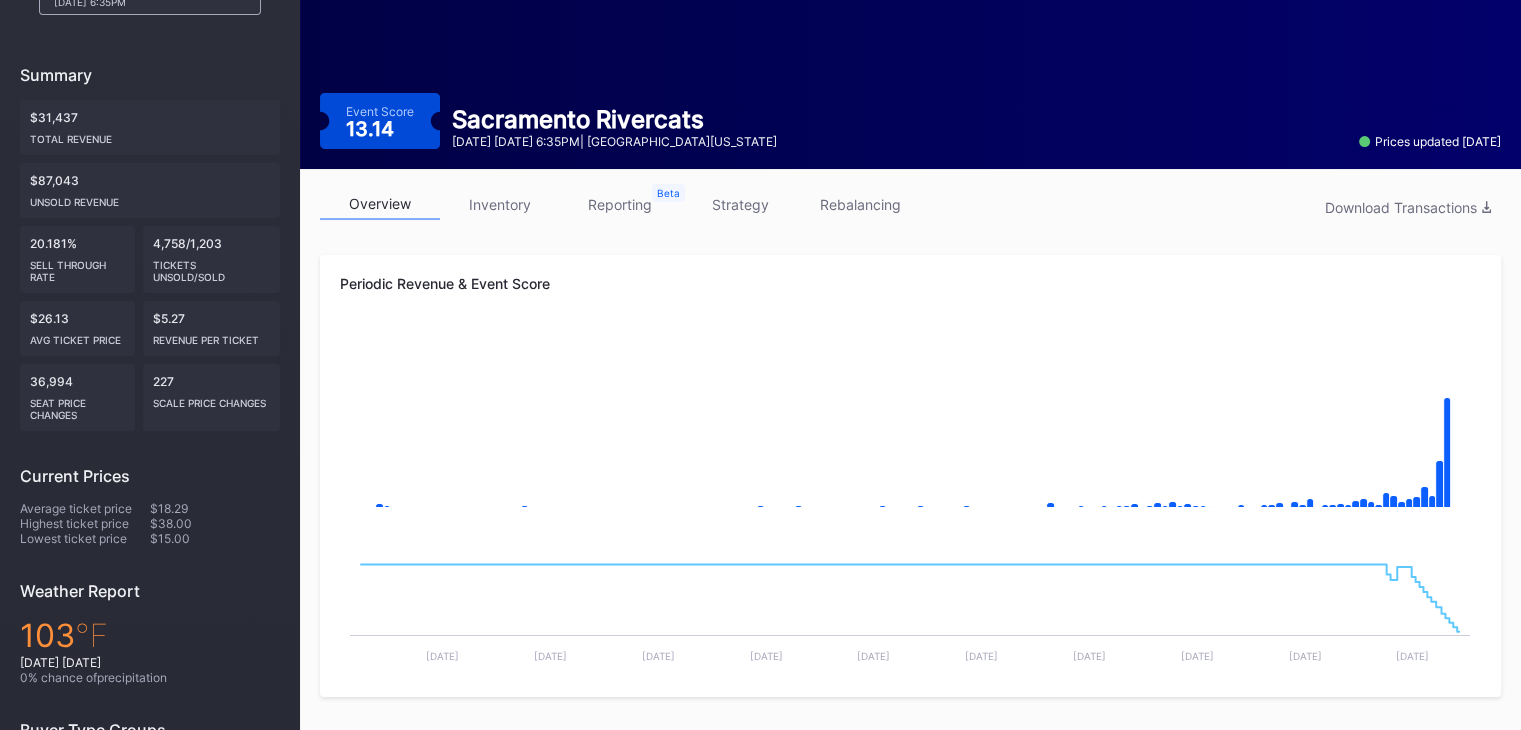 scroll, scrollTop: 0, scrollLeft: 0, axis: both 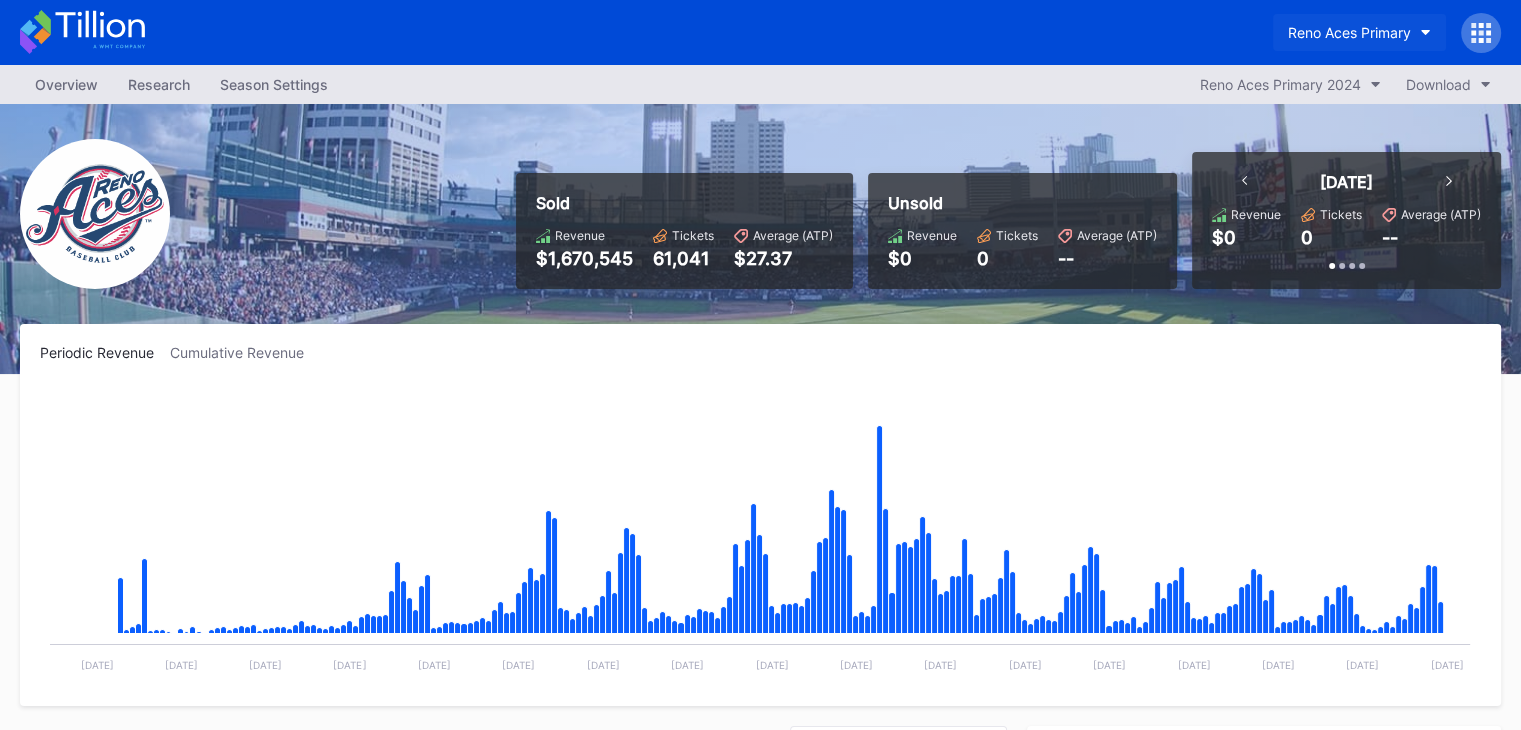 click on "Reno Aces Primary" at bounding box center (1359, 32) 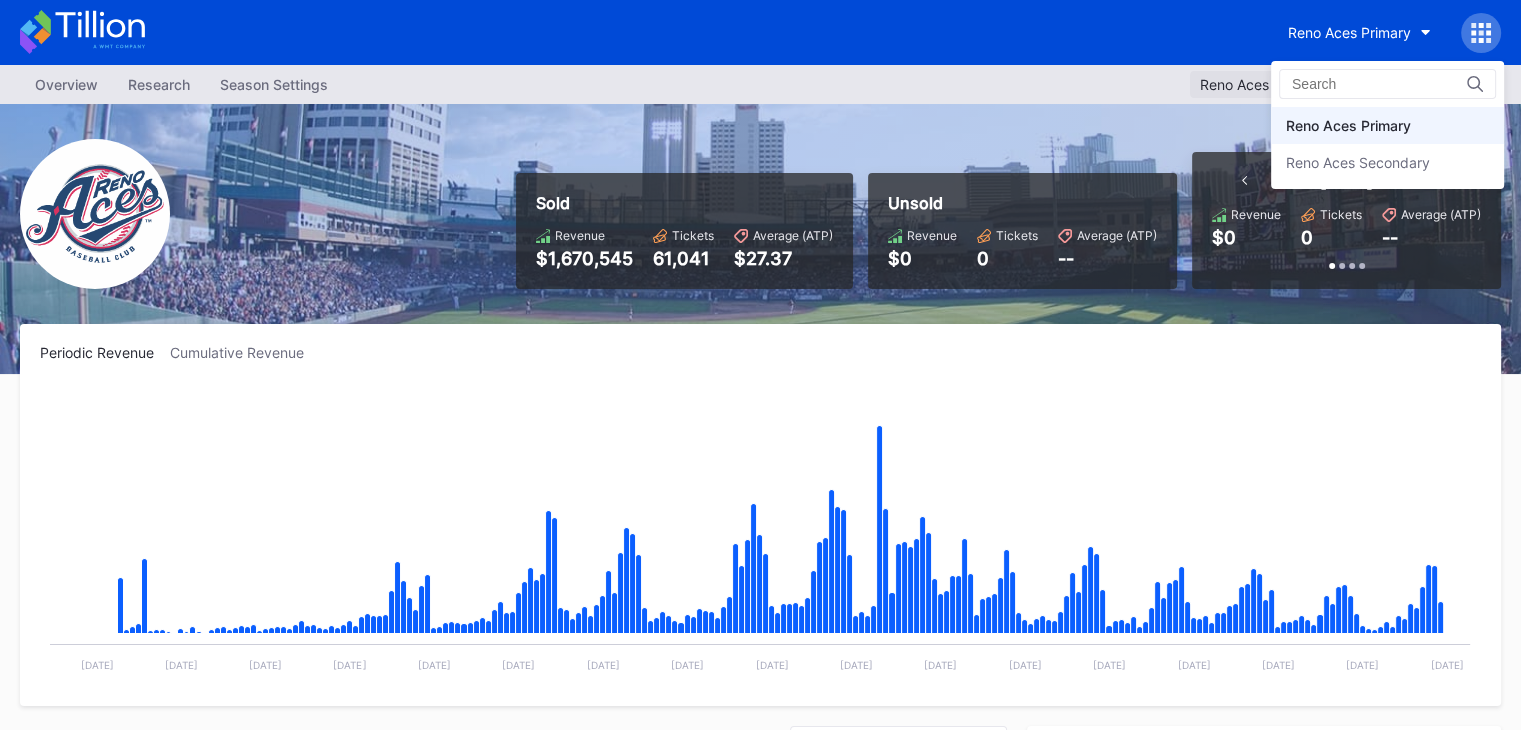 drag, startPoint x: 1229, startPoint y: 71, endPoint x: 1255, endPoint y: 83, distance: 28.635643 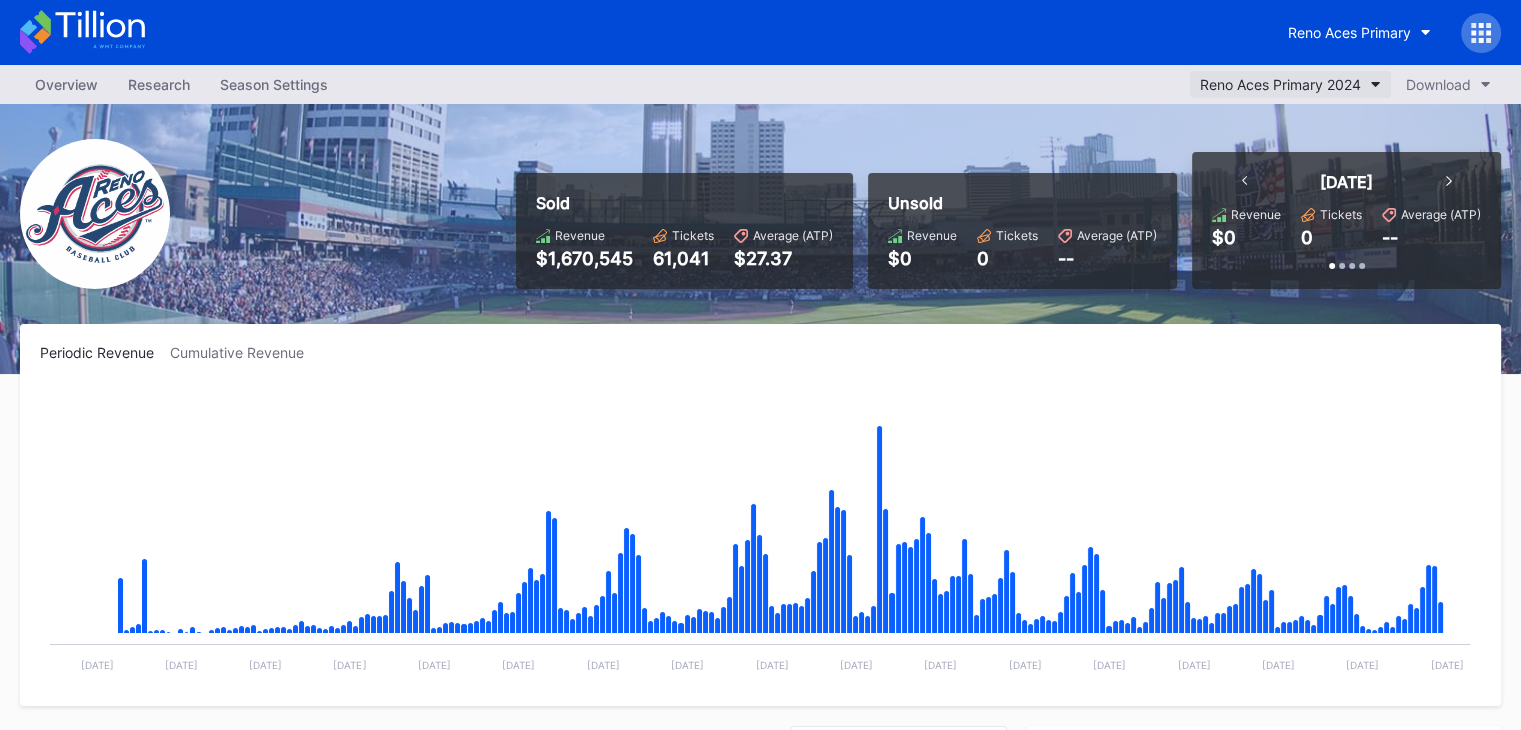 click on "Reno Aces Primary 2024" at bounding box center [1280, 84] 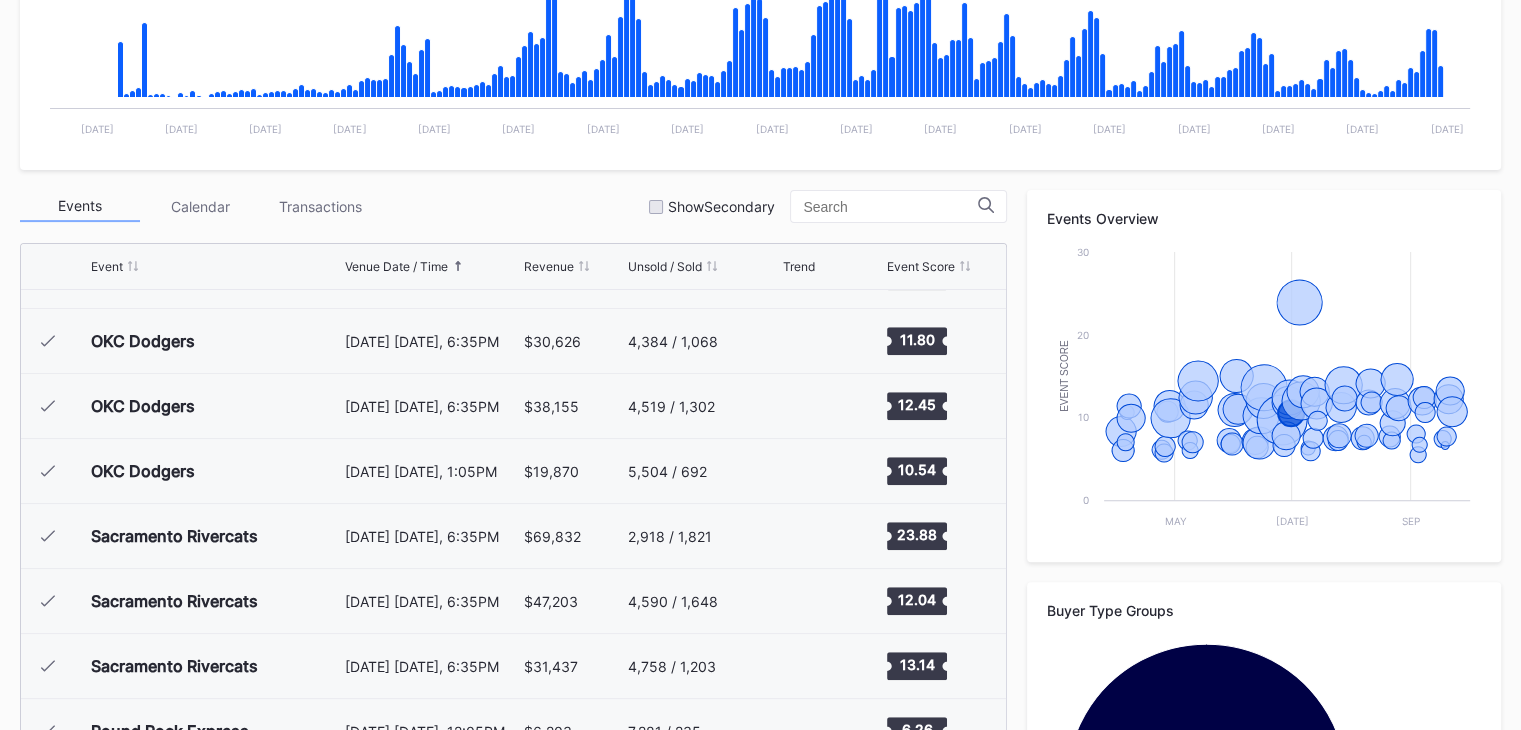 scroll, scrollTop: 547, scrollLeft: 0, axis: vertical 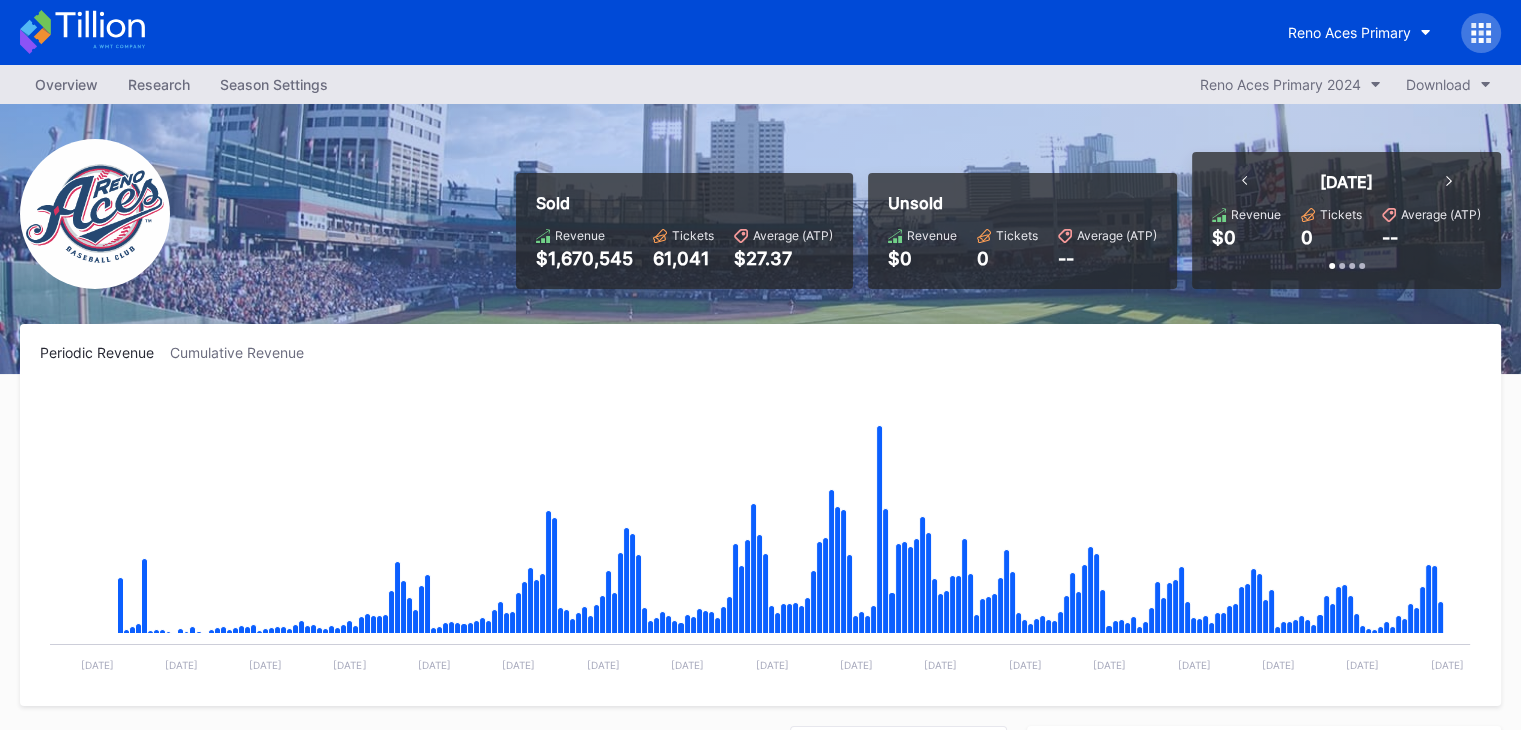 click 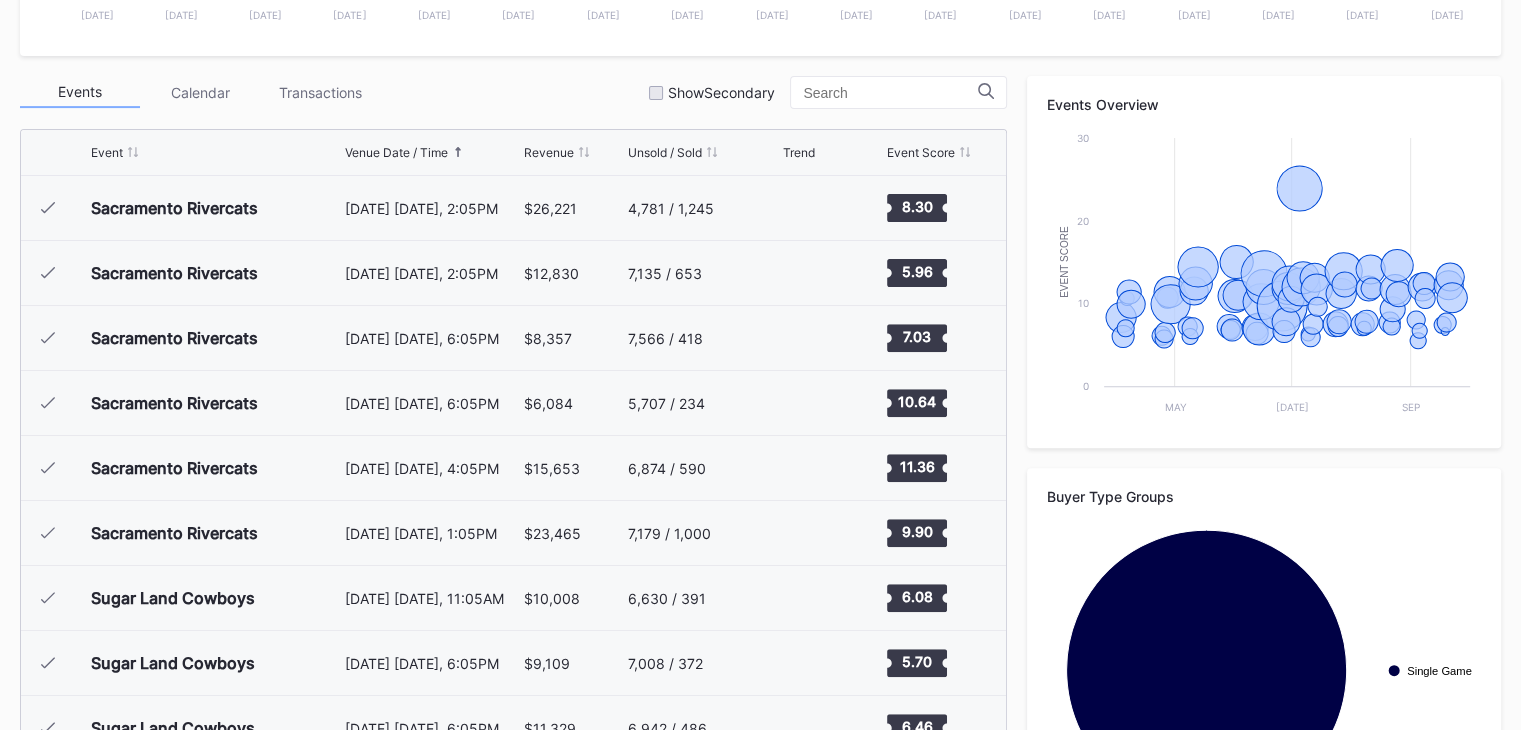 scroll, scrollTop: 692, scrollLeft: 0, axis: vertical 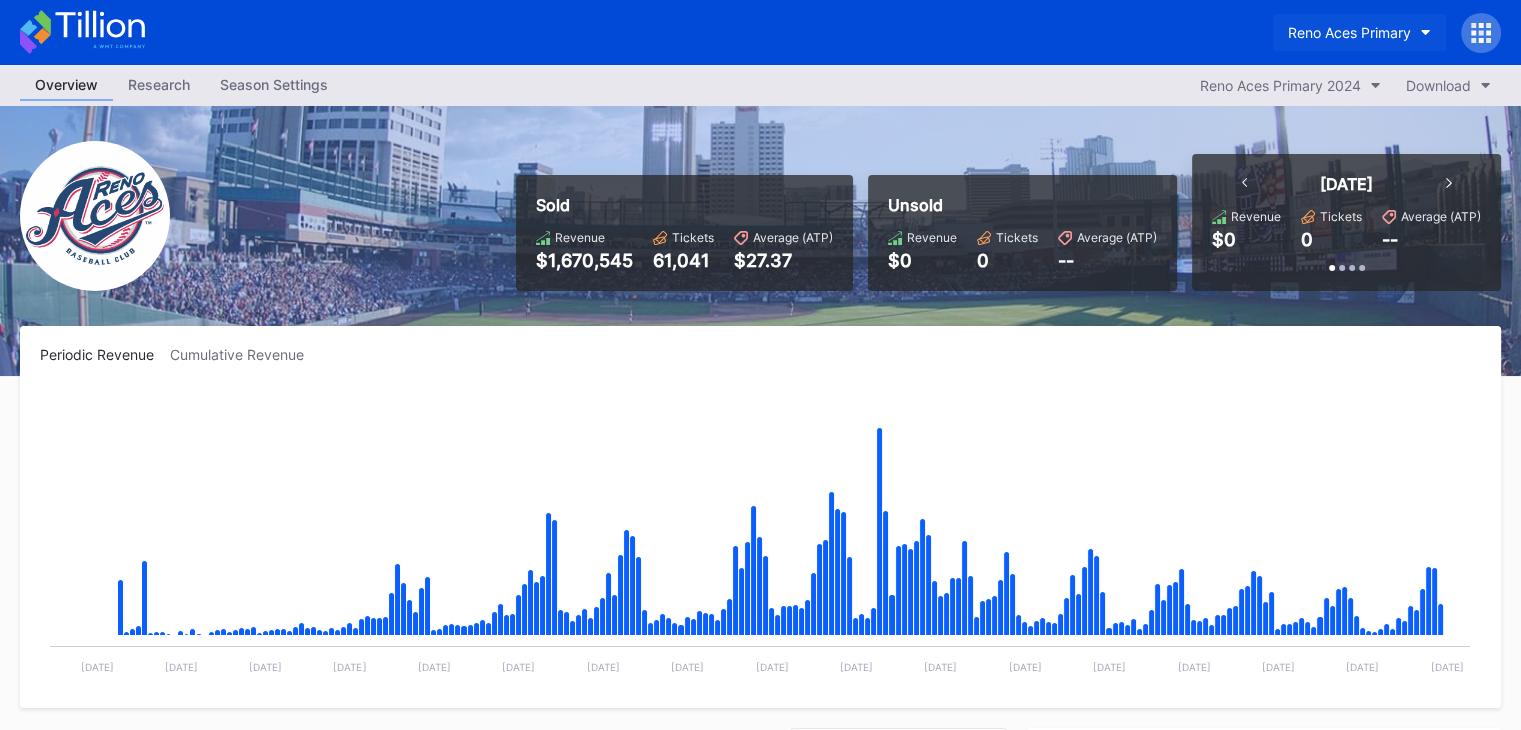click on "Reno Aces Primary" at bounding box center [1349, 32] 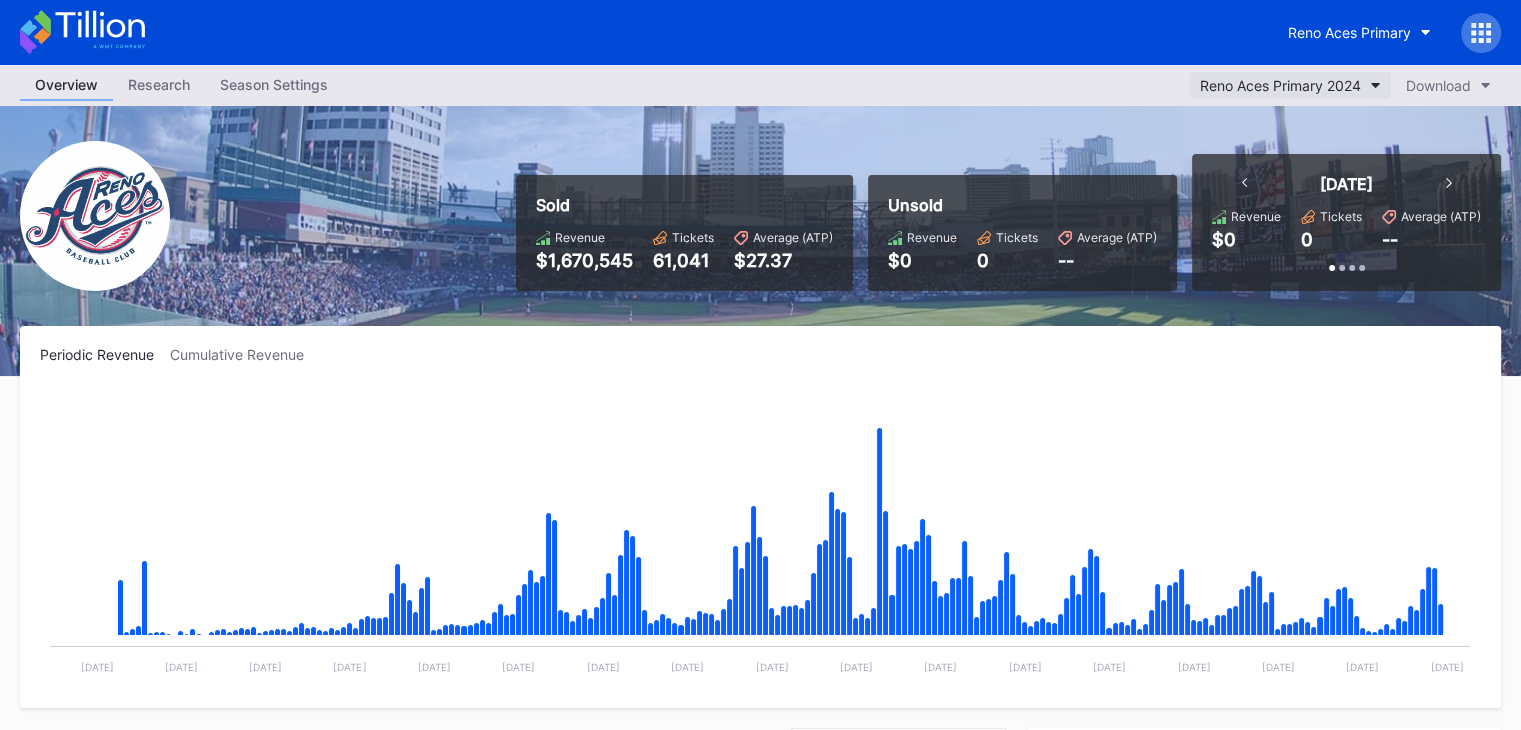 click on "Reno Aces Primary 2024" at bounding box center [1280, 85] 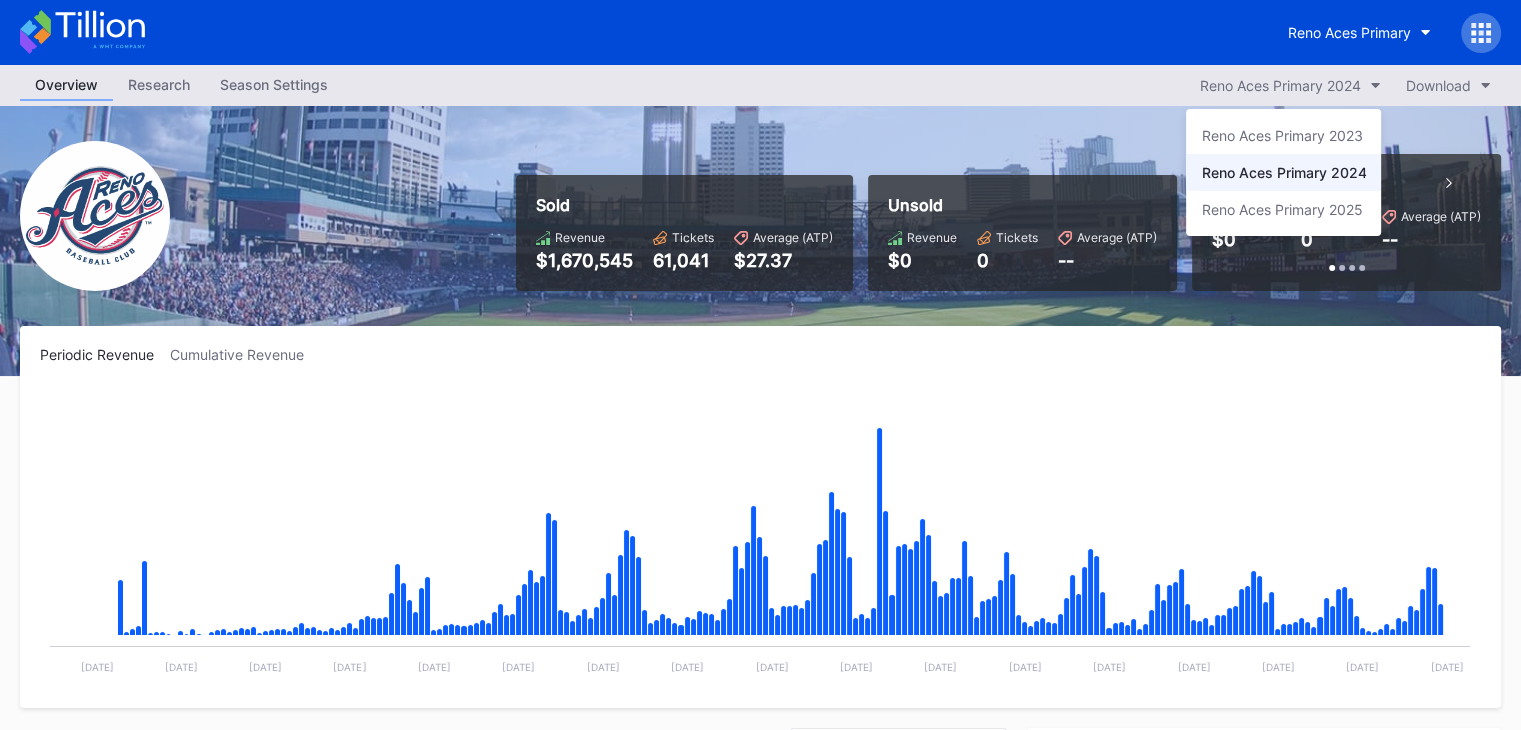click on "Reno Aces Primary 2024" at bounding box center [1283, 172] 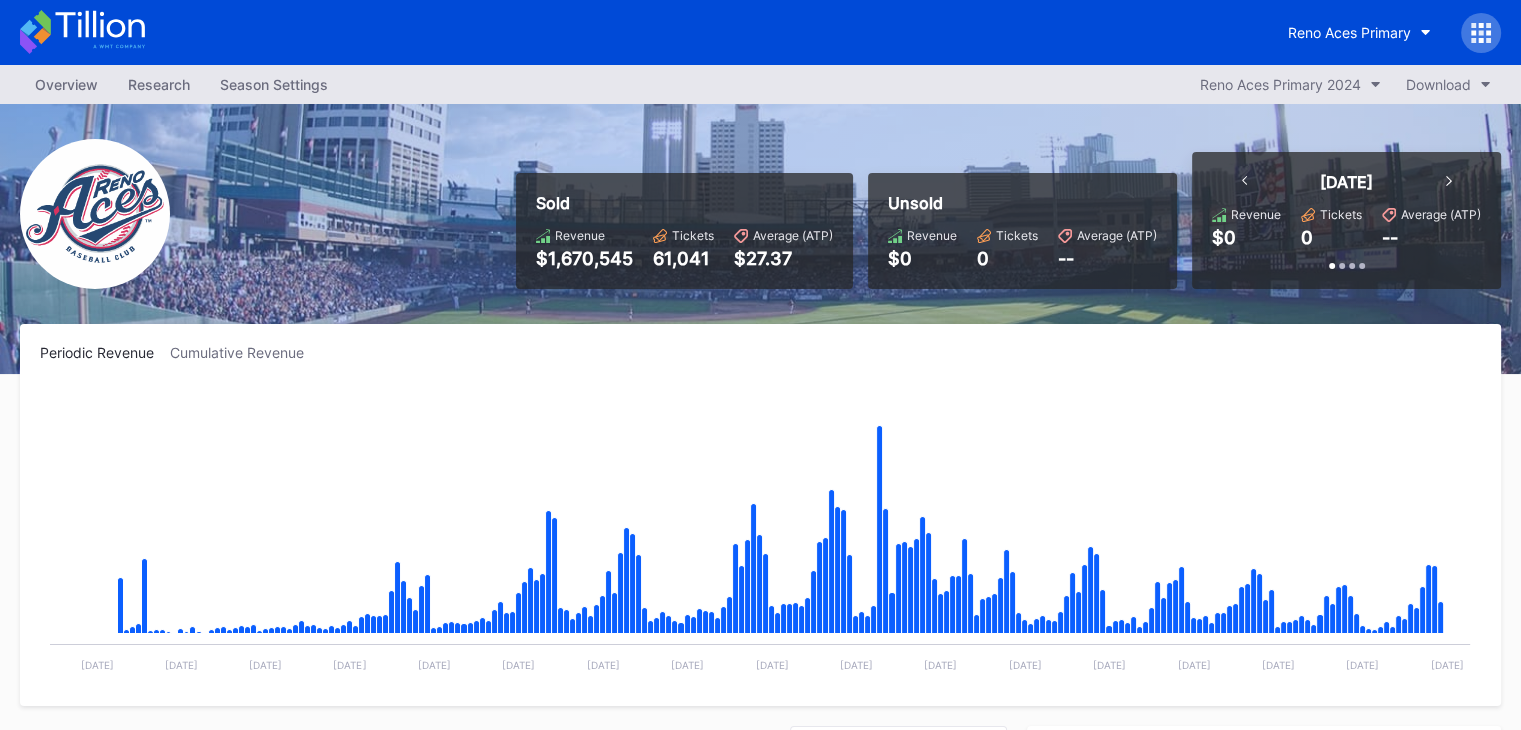 click on "Revenue" at bounding box center (1256, 214) 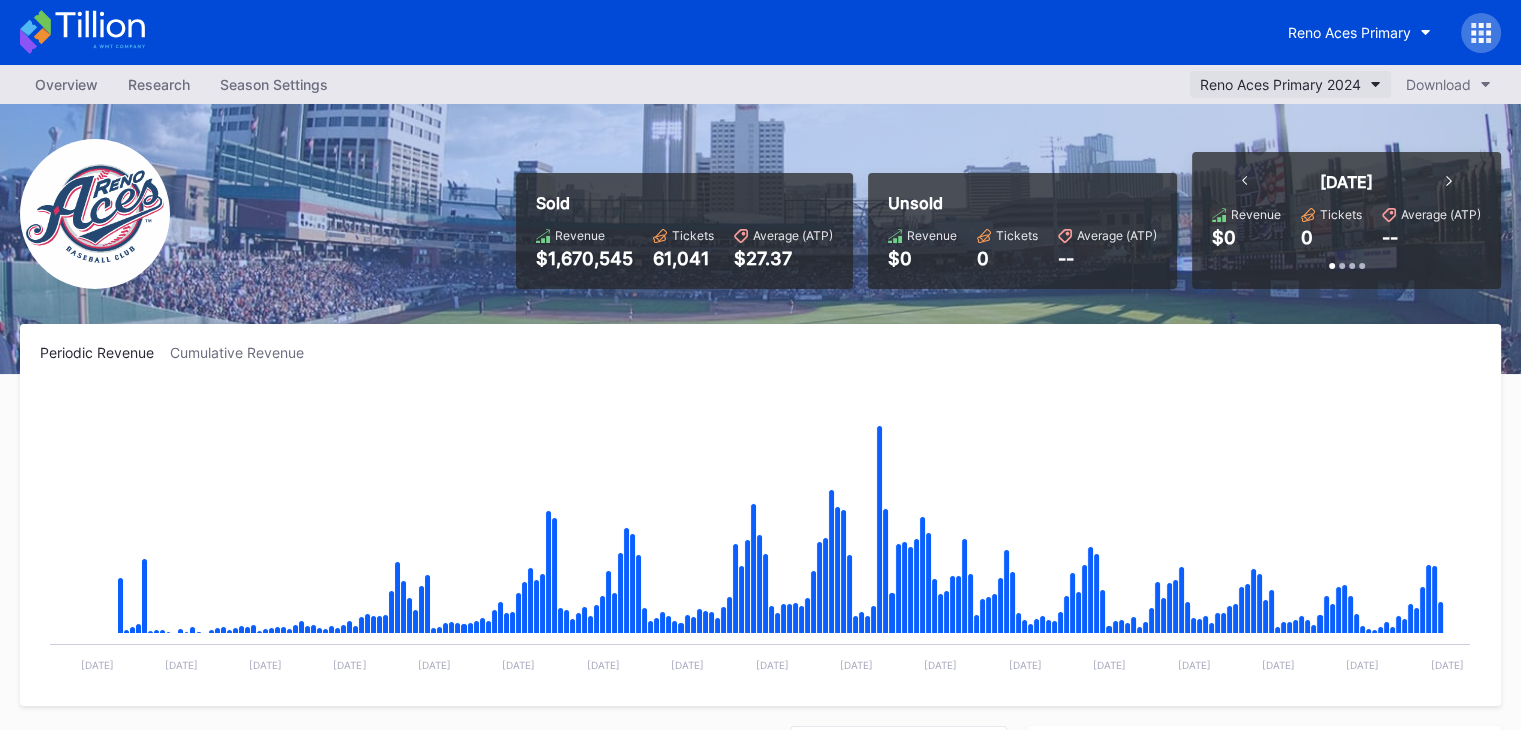 click on "Reno Aces Primary 2024" at bounding box center (1280, 84) 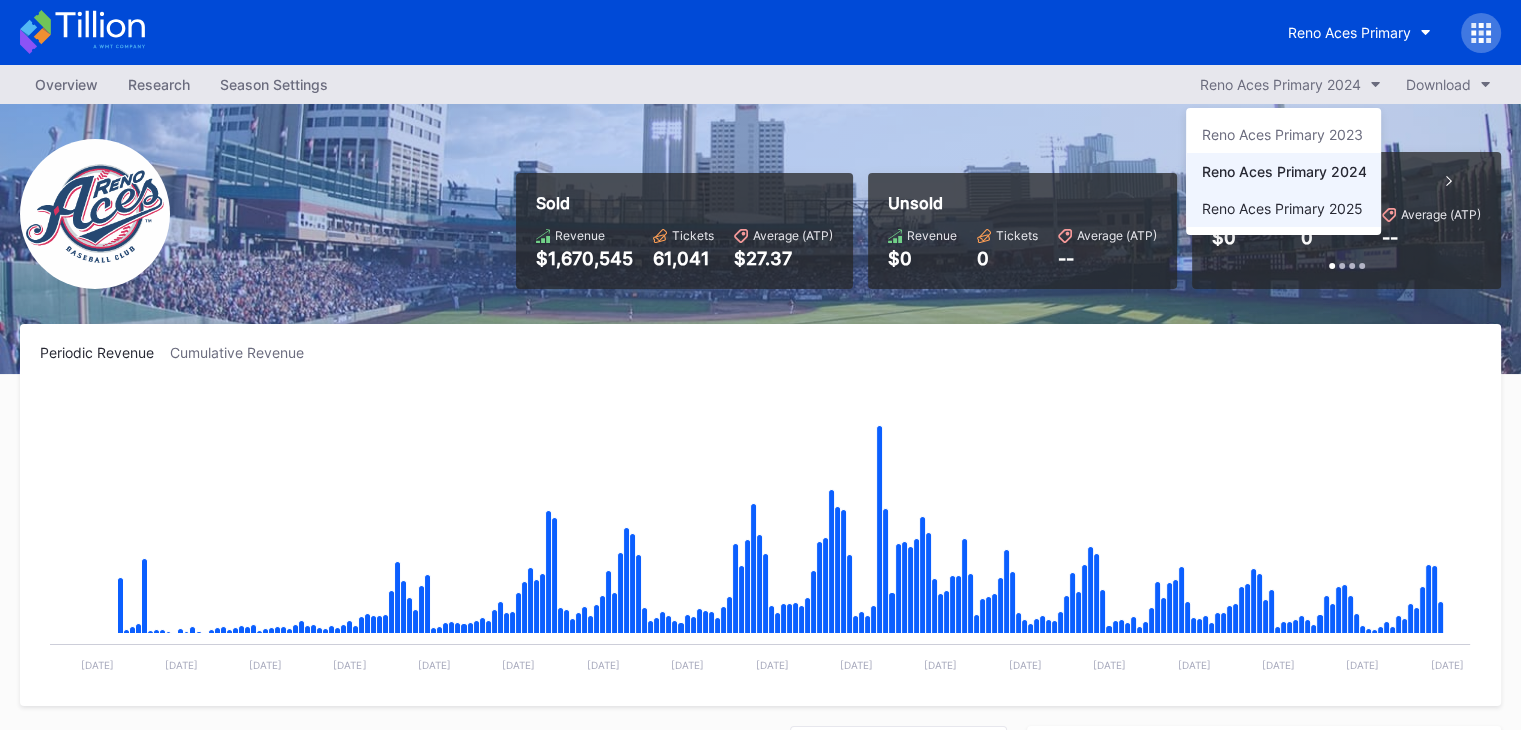 click on "Reno Aces Primary 2025" at bounding box center (1283, 208) 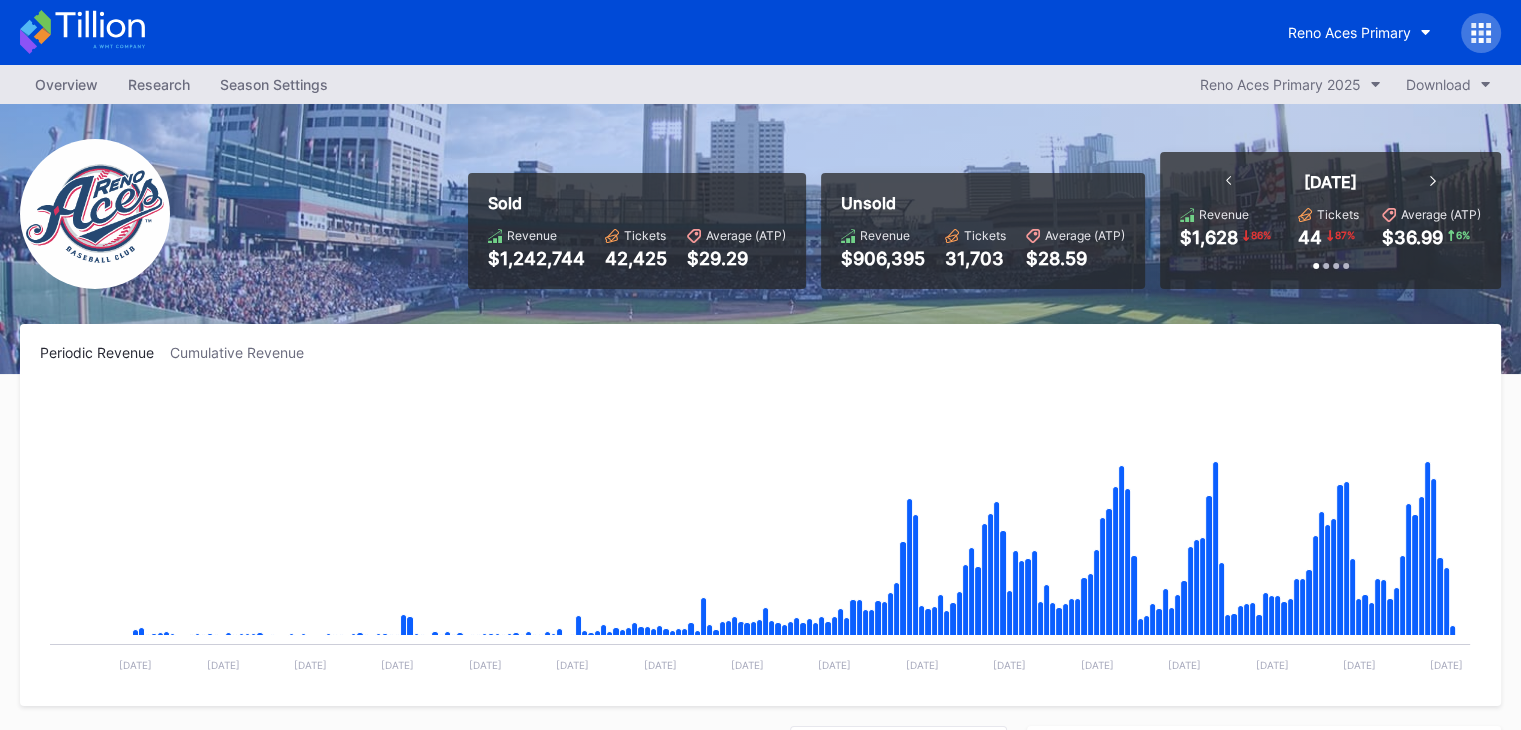 scroll, scrollTop: 232, scrollLeft: 0, axis: vertical 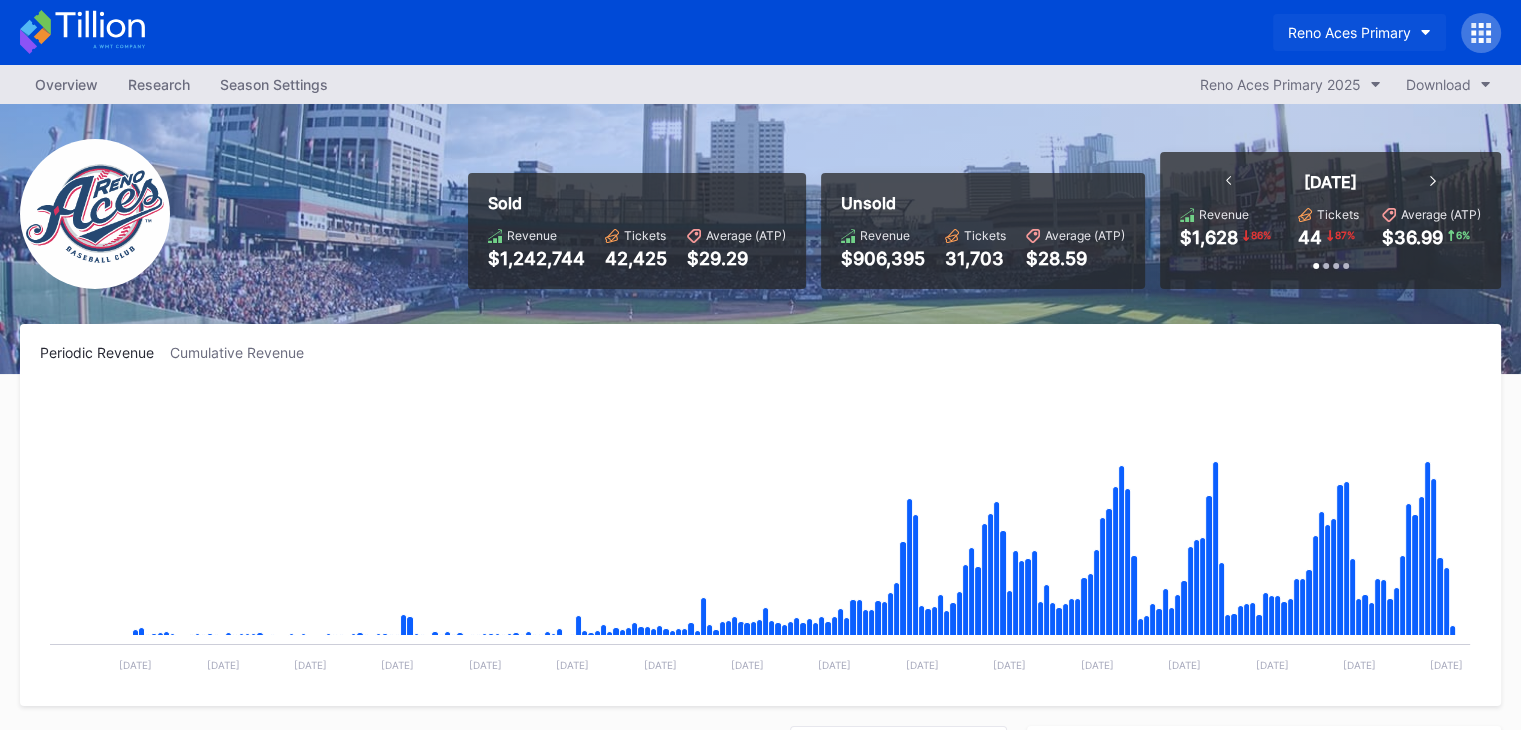 click on "Reno Aces Primary" at bounding box center [1349, 32] 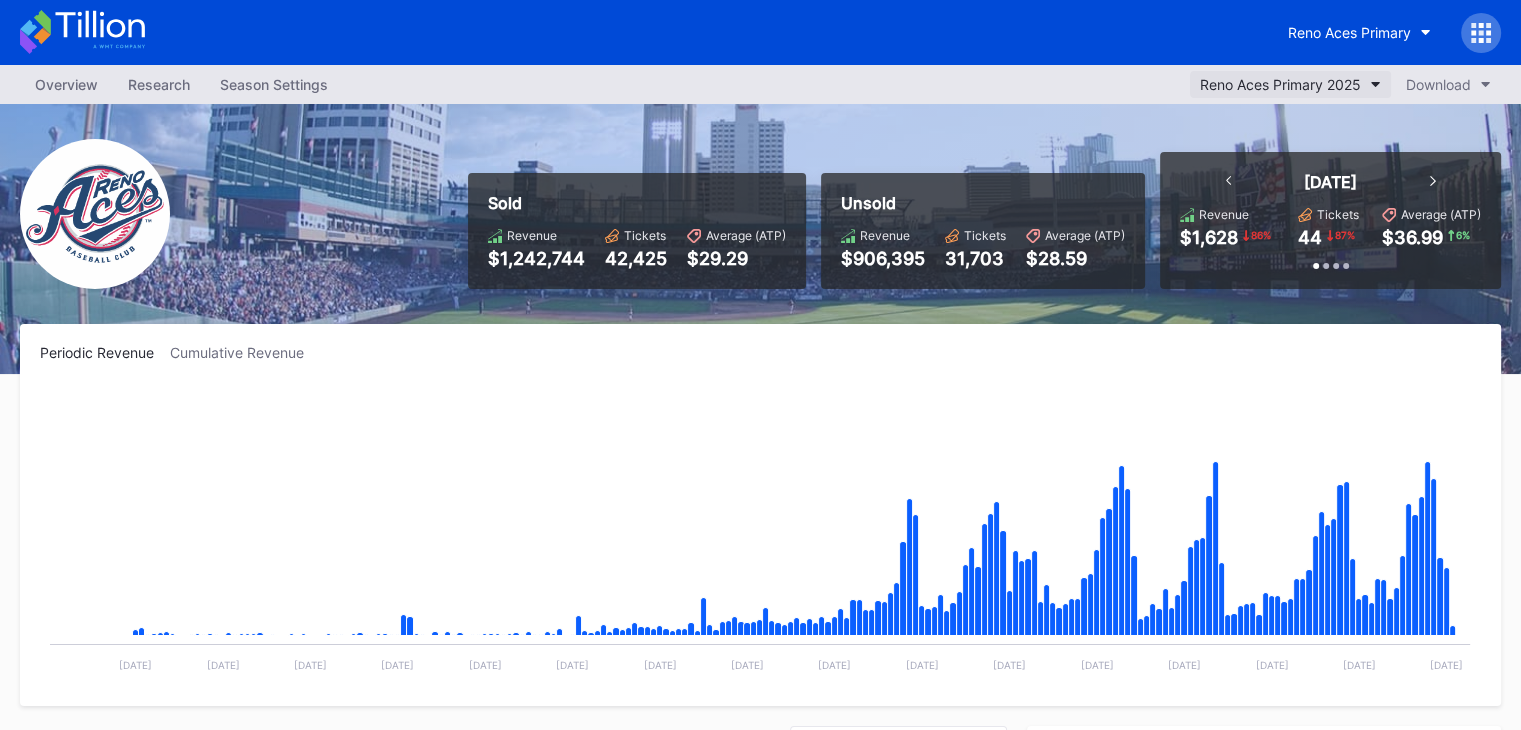 click on "Reno Aces Primary 2025" at bounding box center (1290, 84) 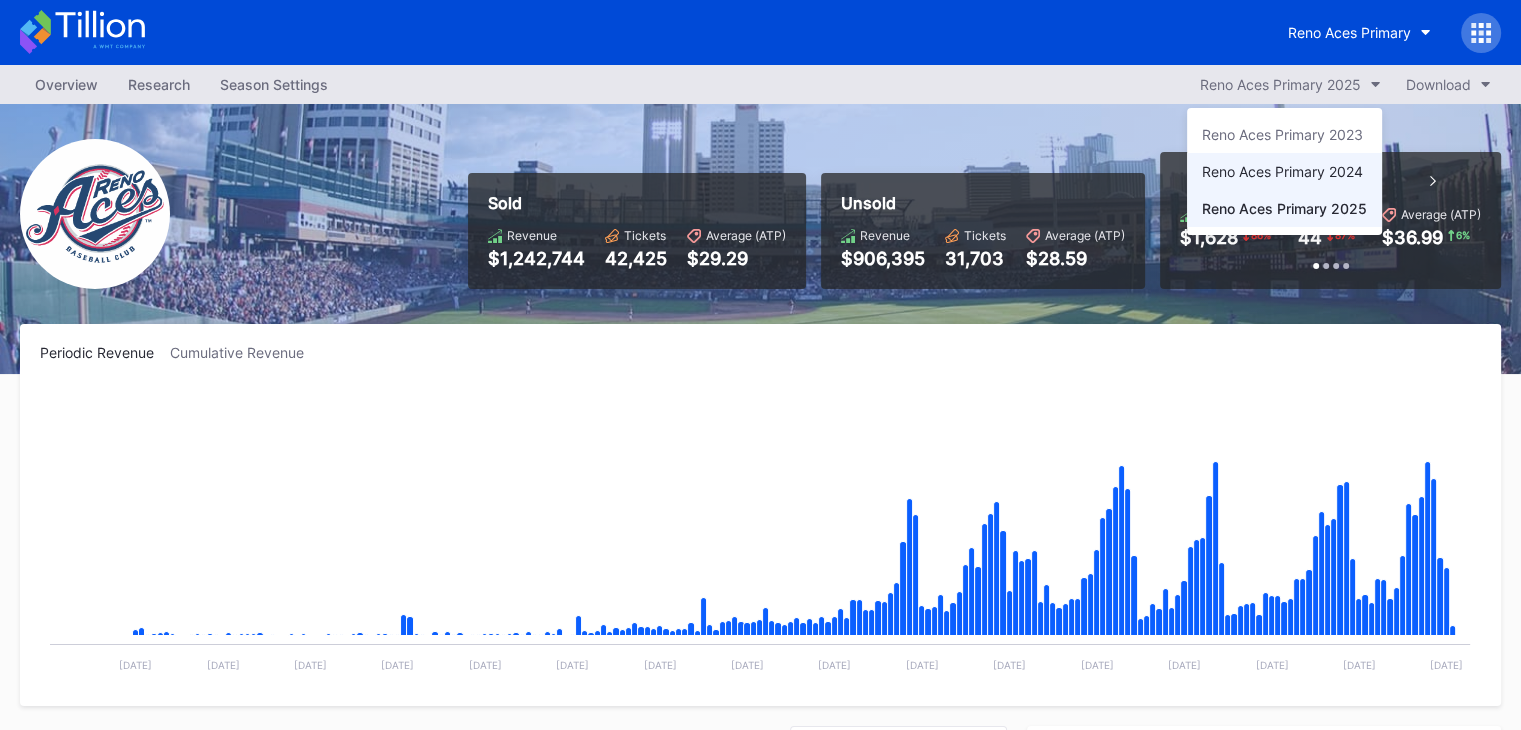 click on "Reno Aces Primary 2024" at bounding box center (1282, 171) 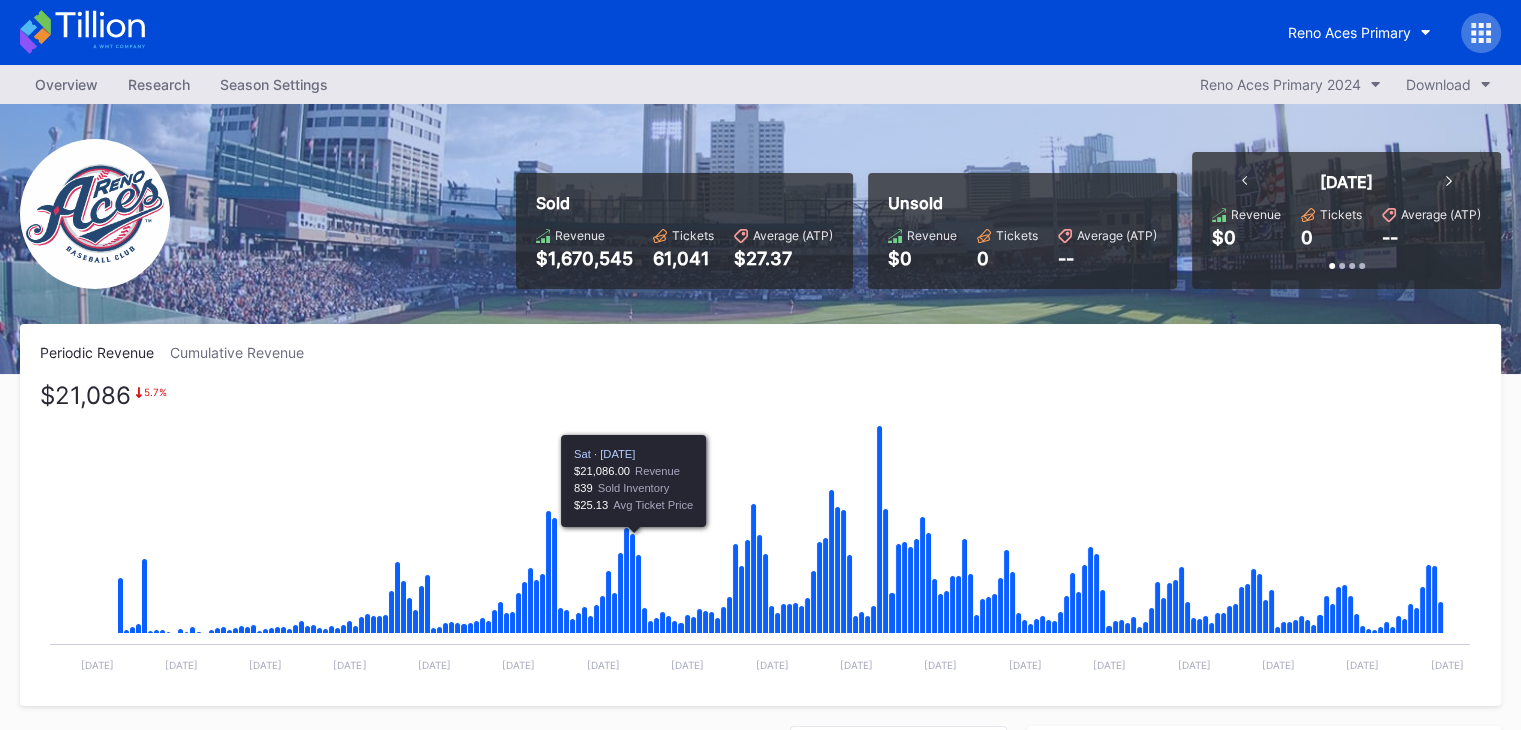 scroll, scrollTop: 628, scrollLeft: 0, axis: vertical 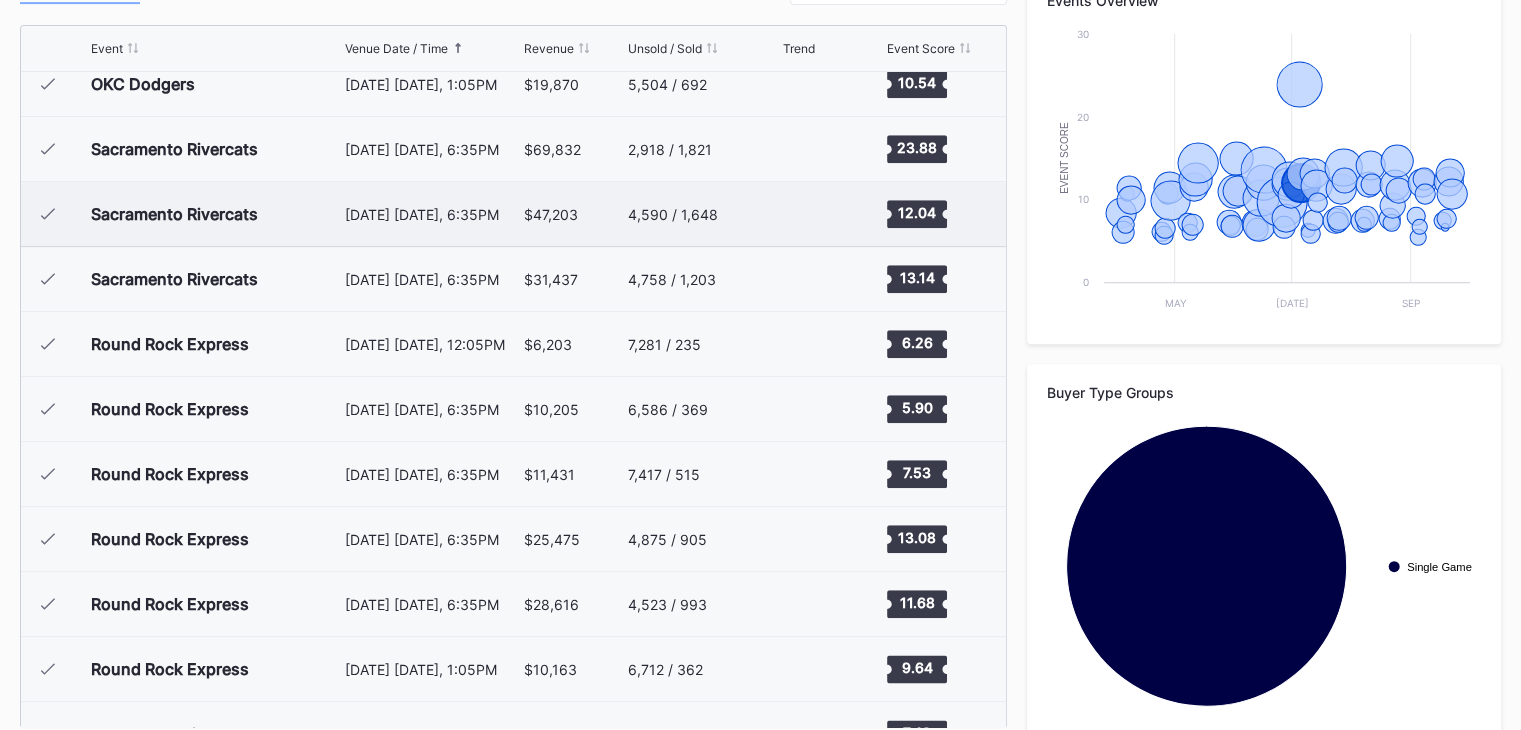 click on "4,590 / 1,648" at bounding box center [702, 214] 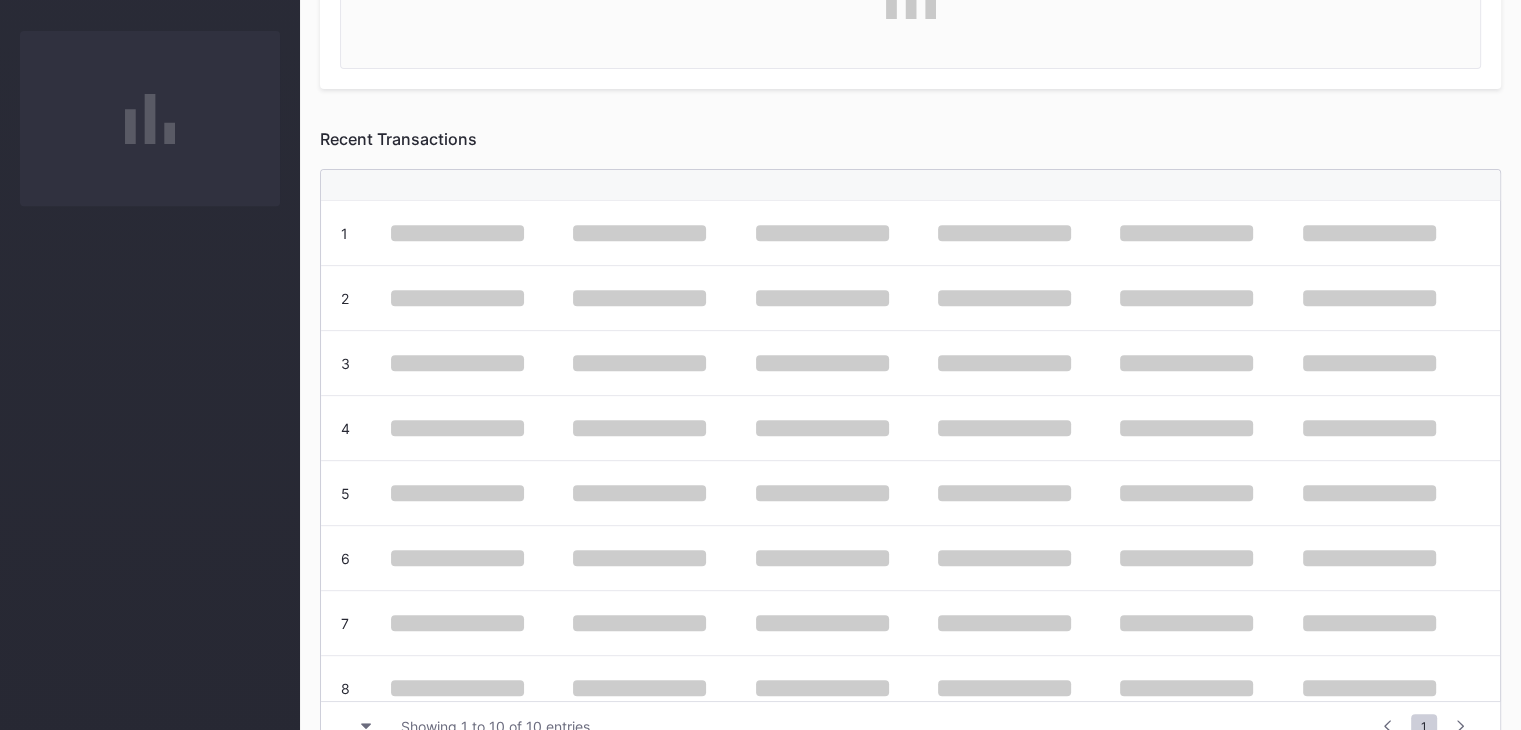 scroll, scrollTop: 0, scrollLeft: 0, axis: both 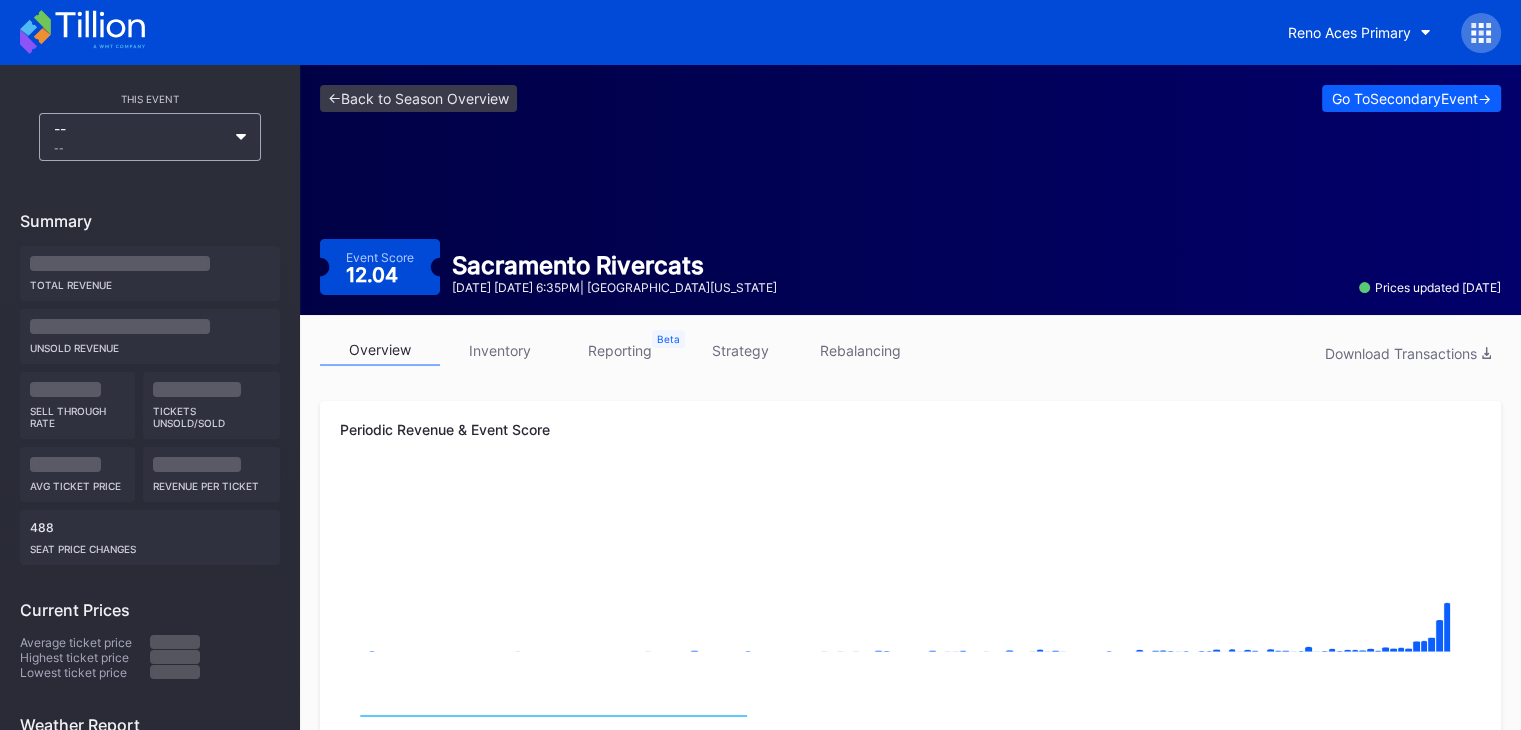 click 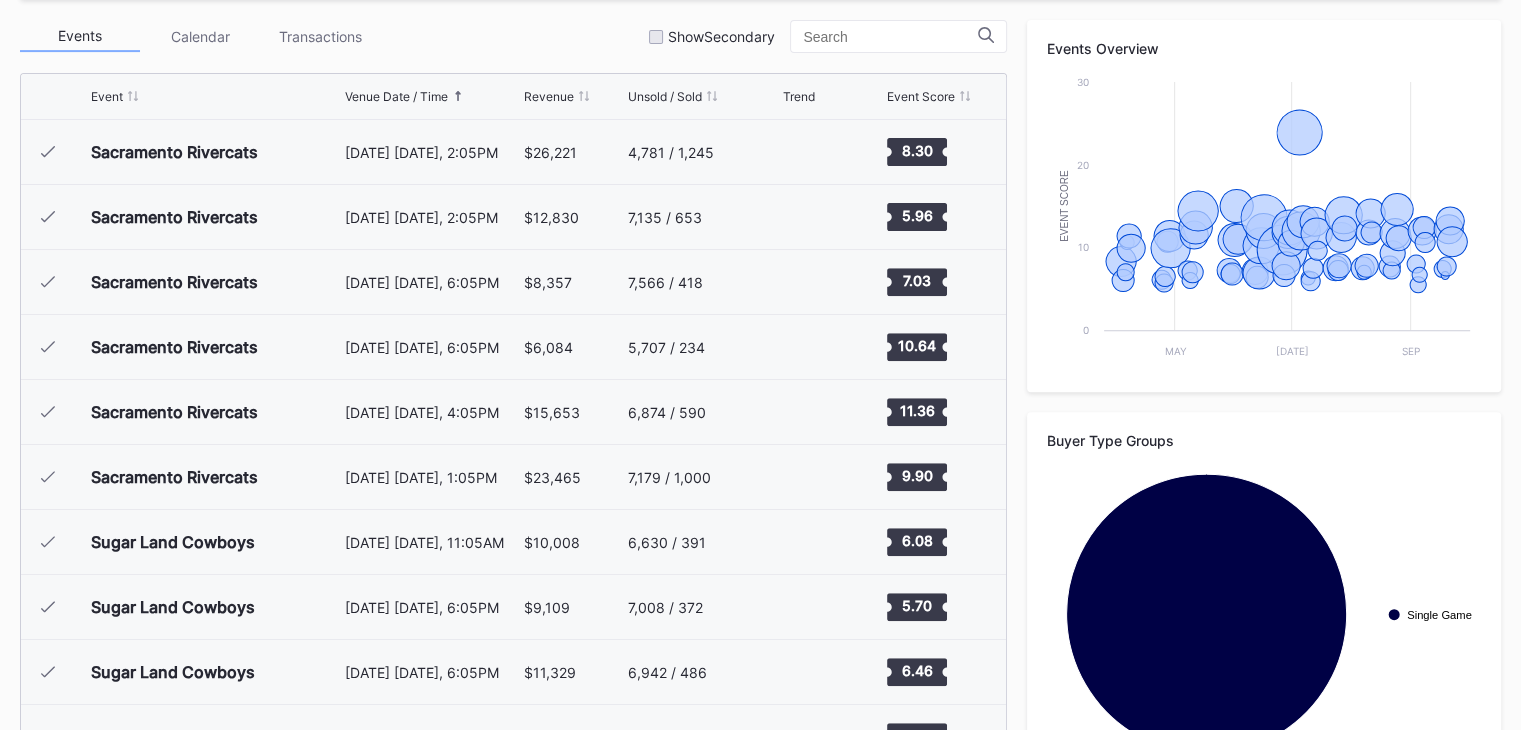 scroll, scrollTop: 716, scrollLeft: 0, axis: vertical 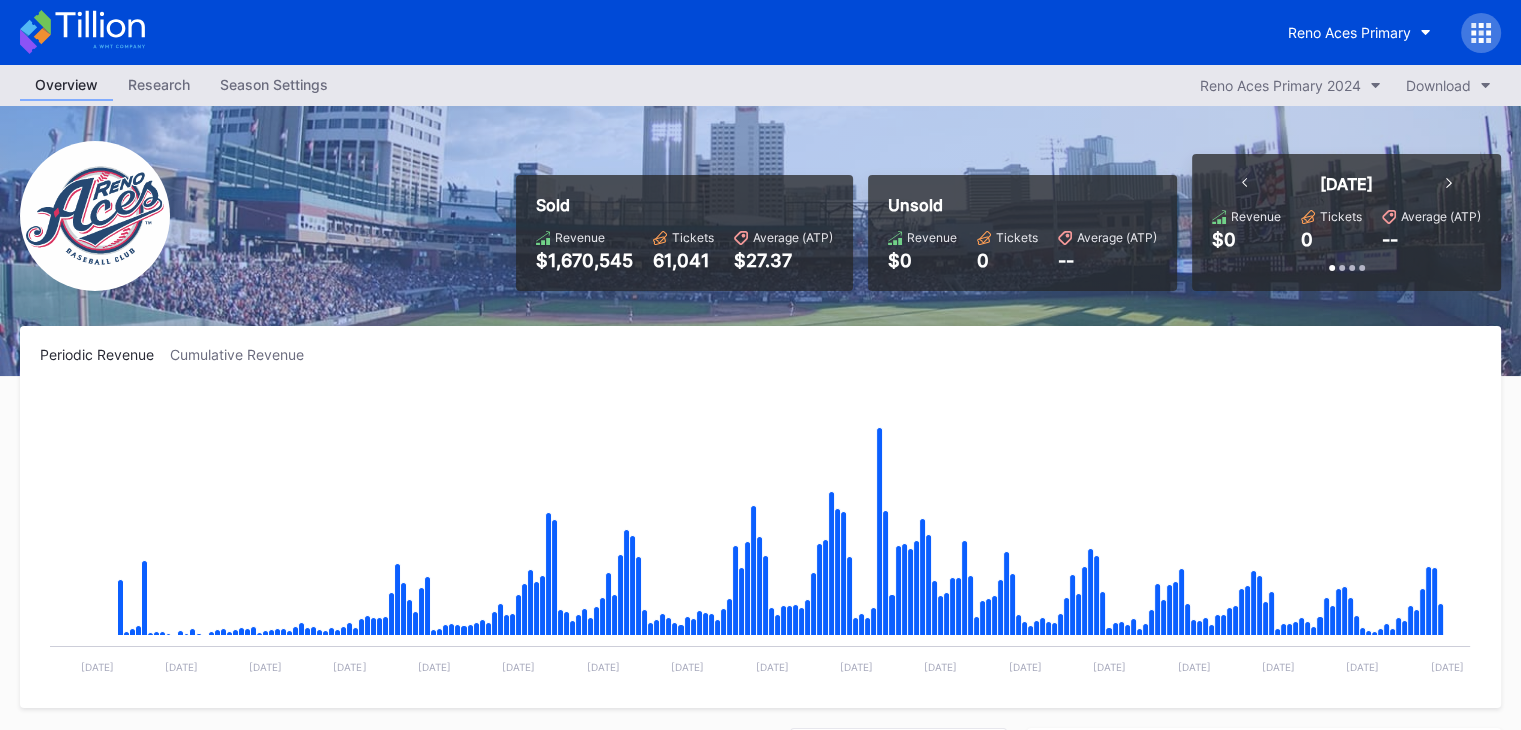 click 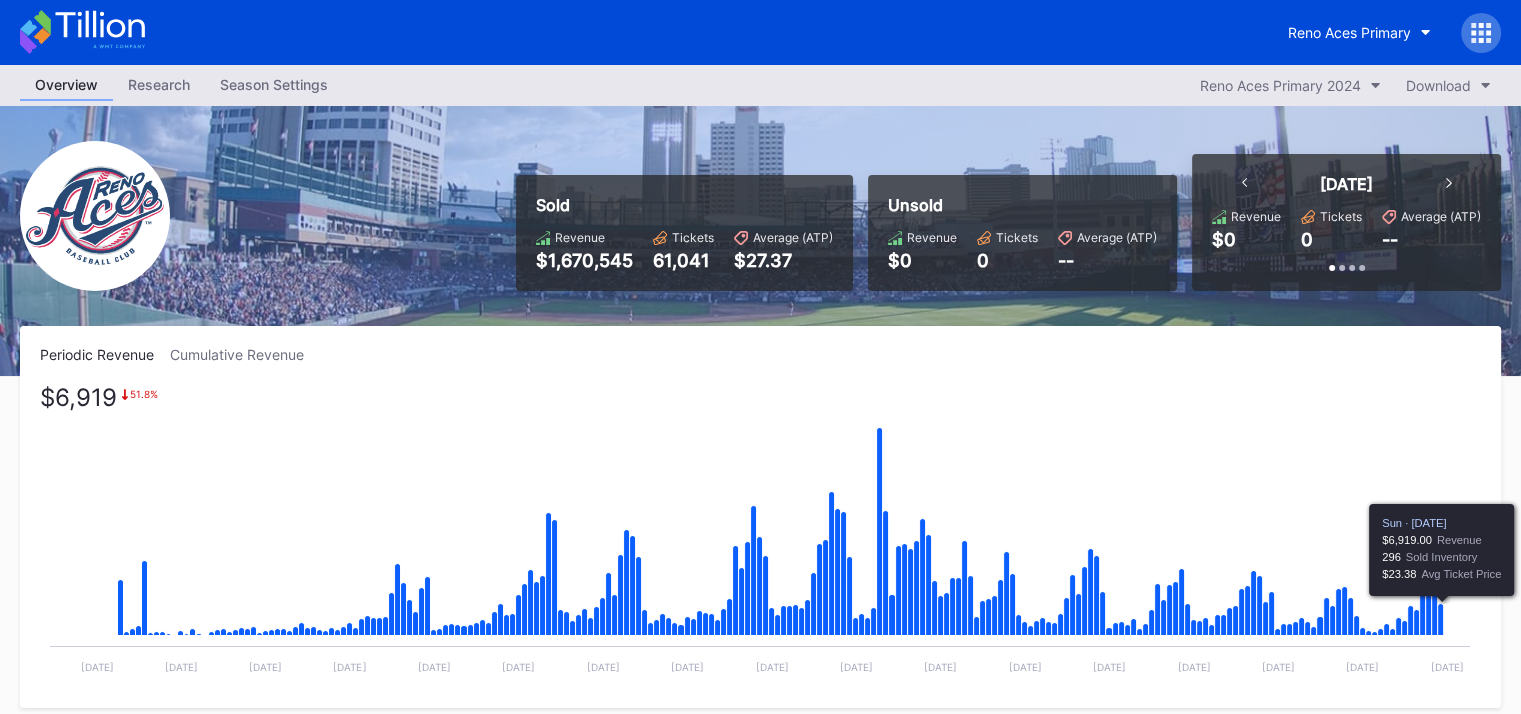 click 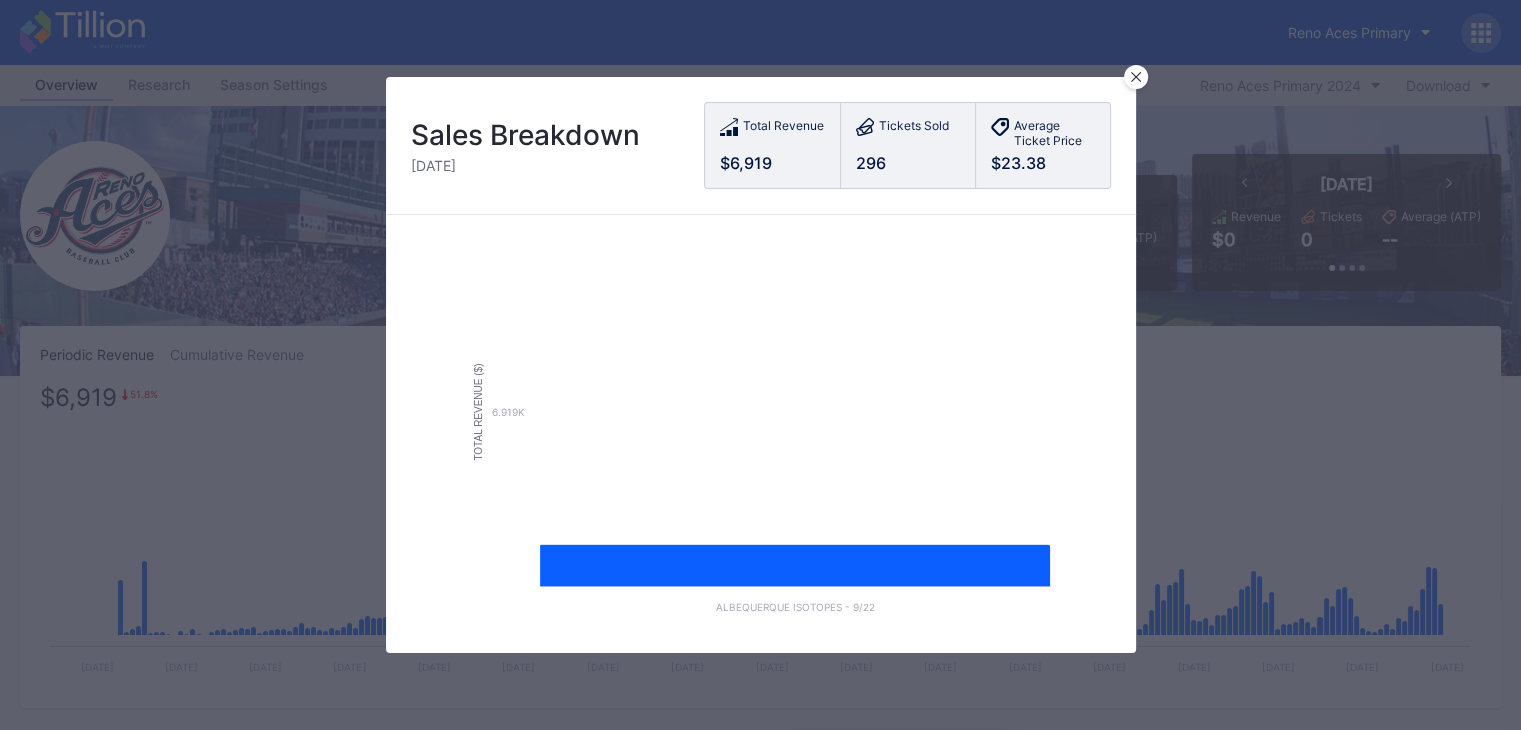 scroll, scrollTop: 50, scrollLeft: 0, axis: vertical 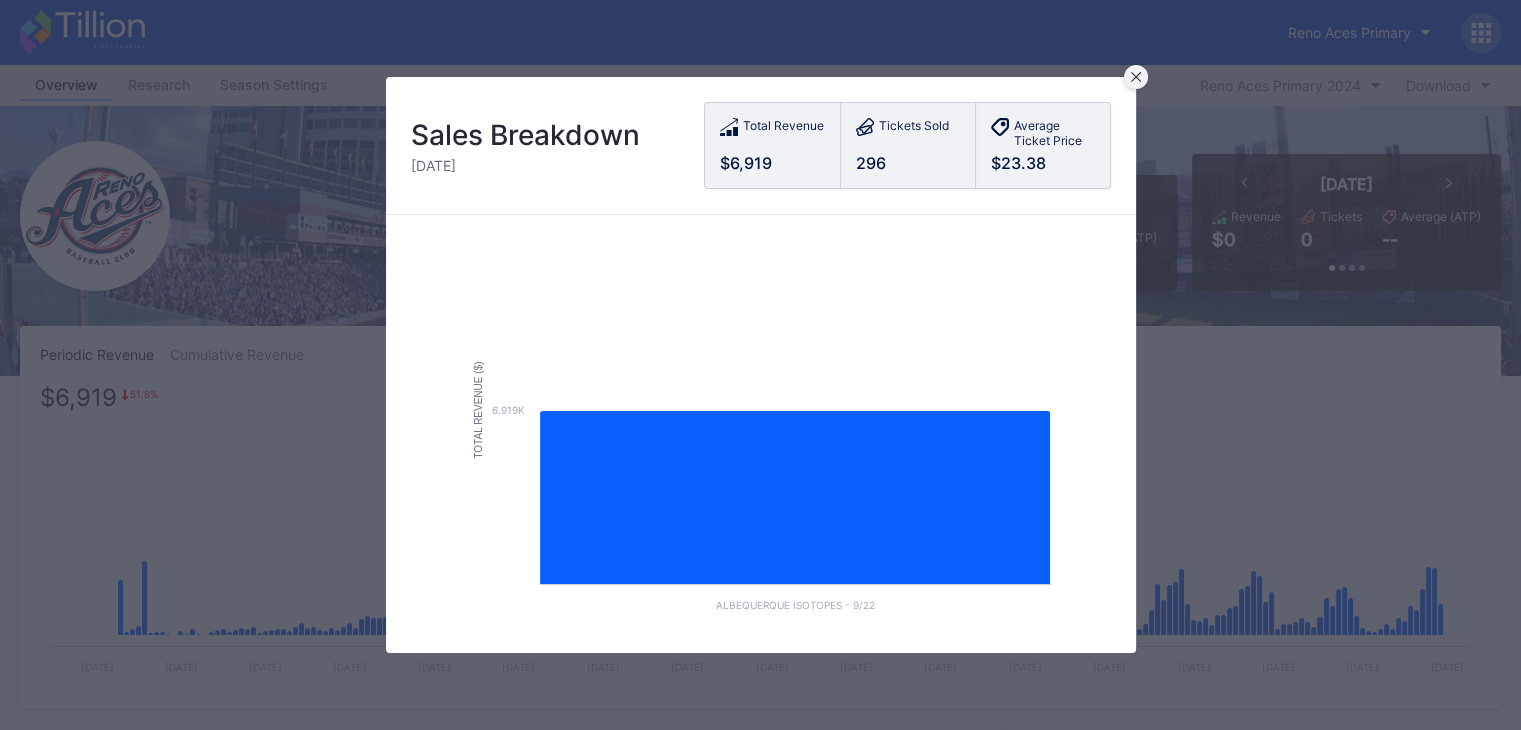 click 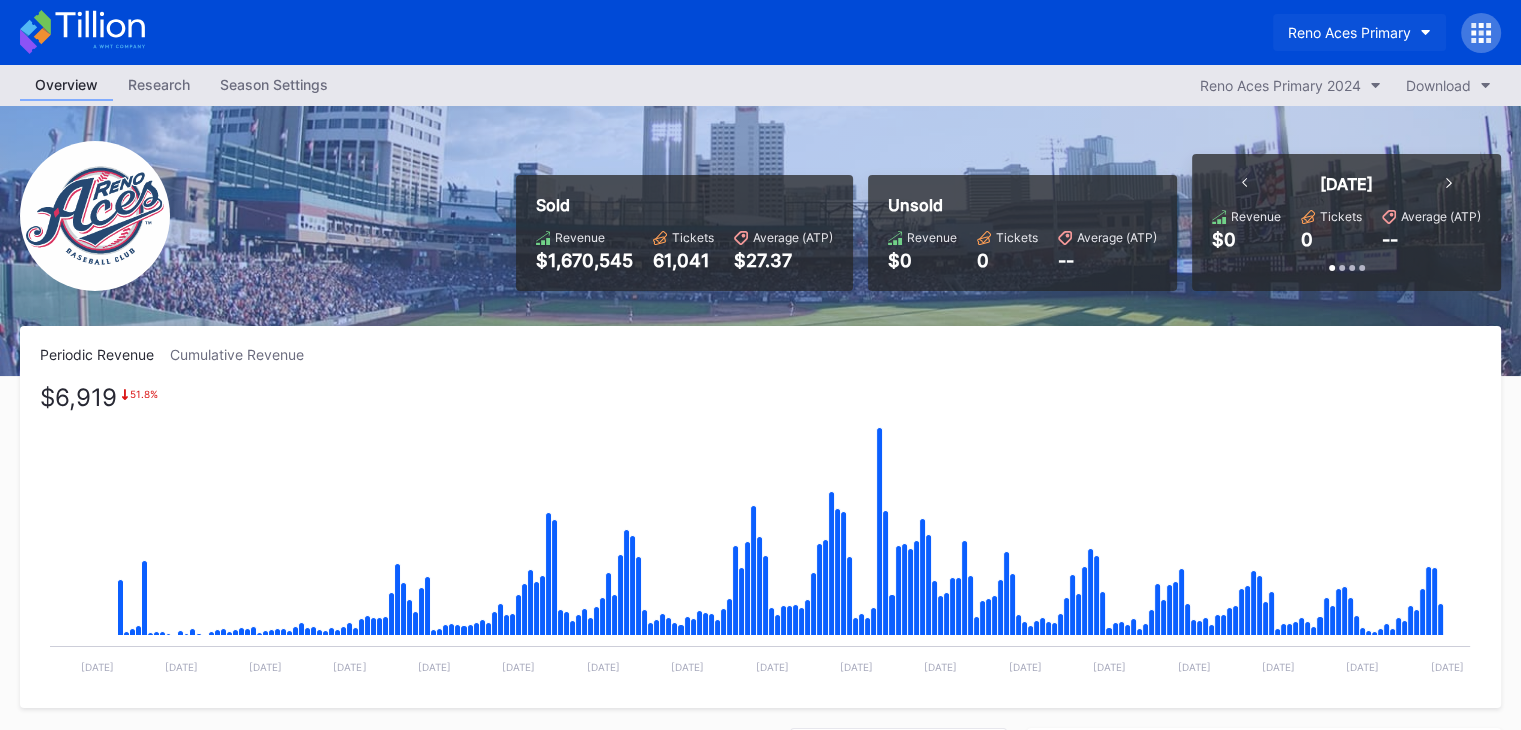 click on "Reno Aces Primary" at bounding box center [1349, 32] 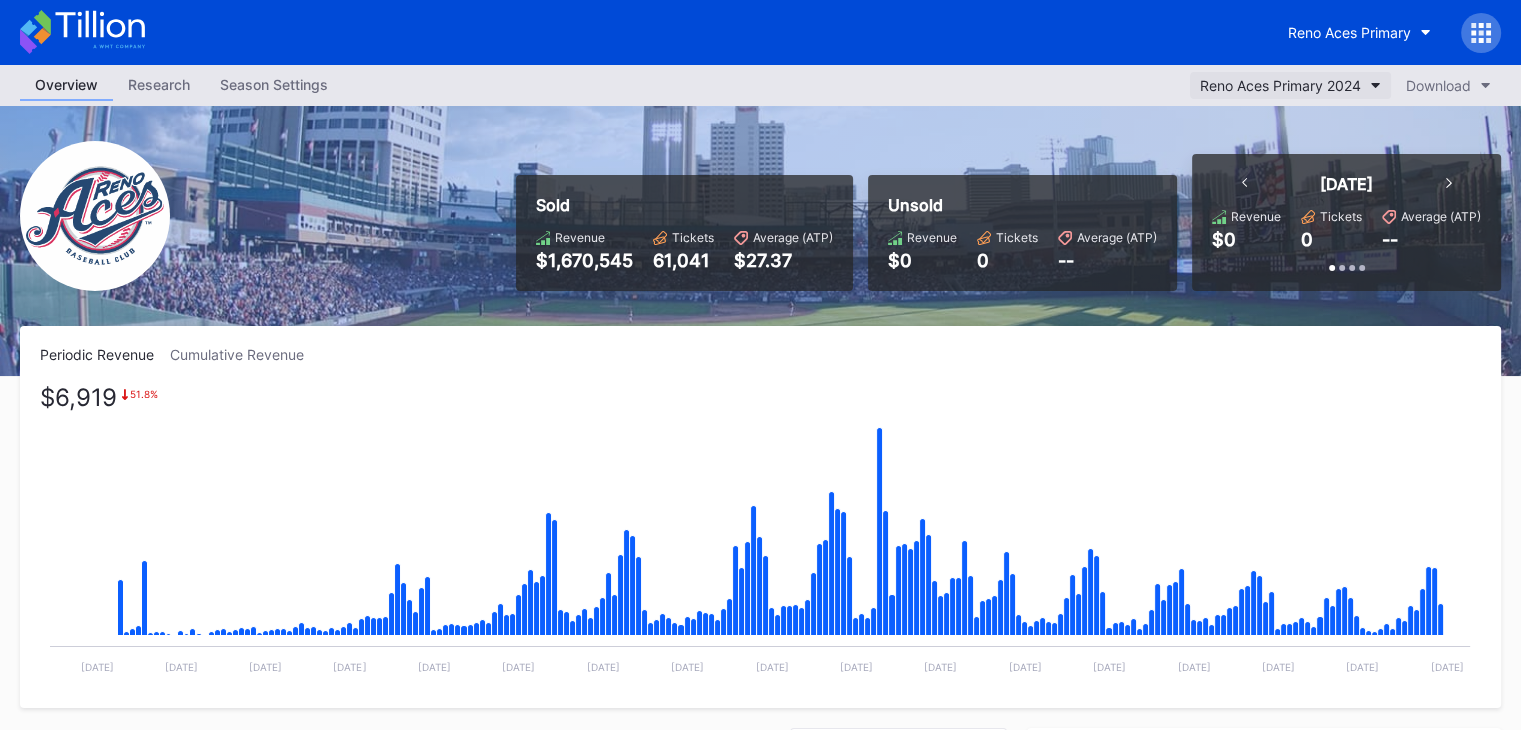 click on "Reno Aces Primary 2024" at bounding box center [1280, 85] 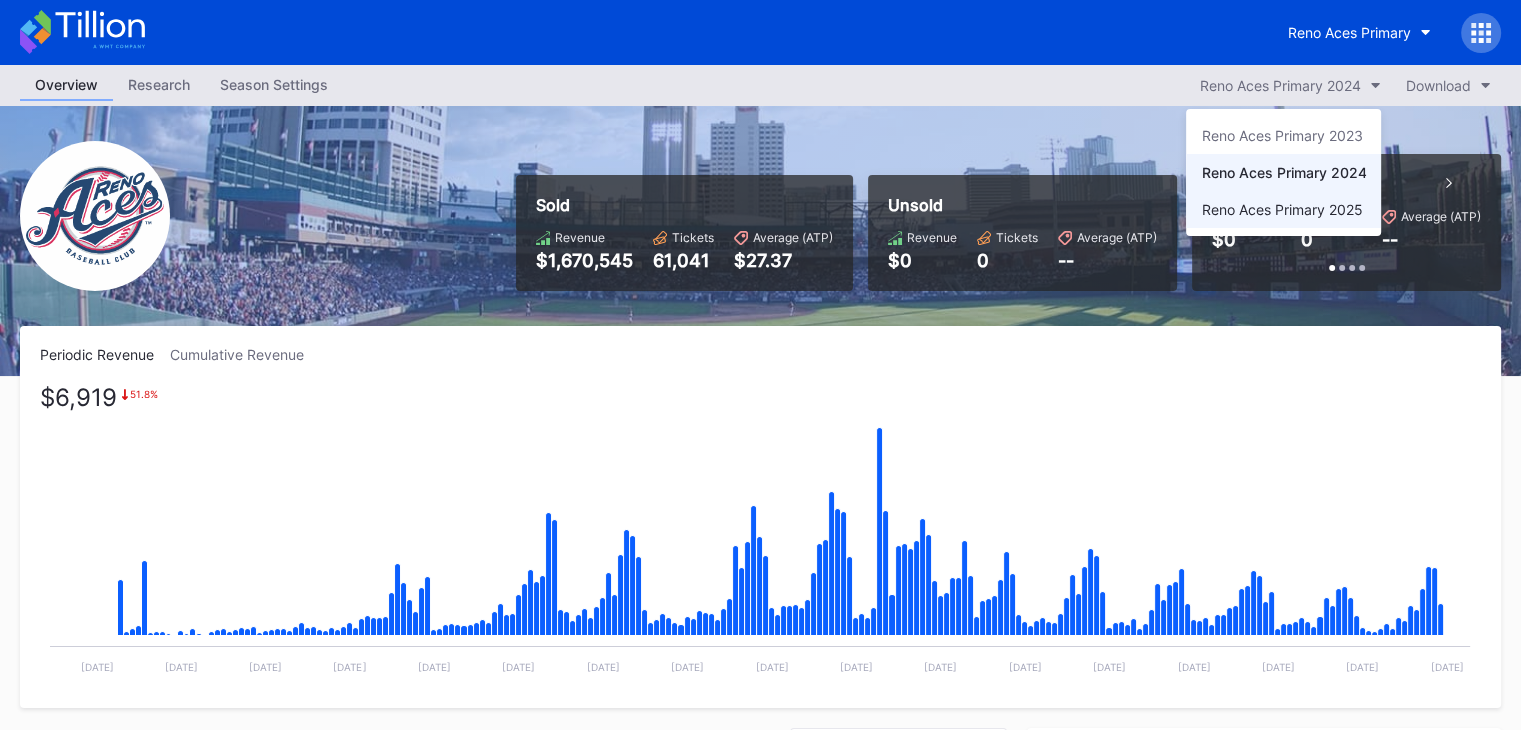 click on "Reno Aces Primary 2025" at bounding box center [1283, 209] 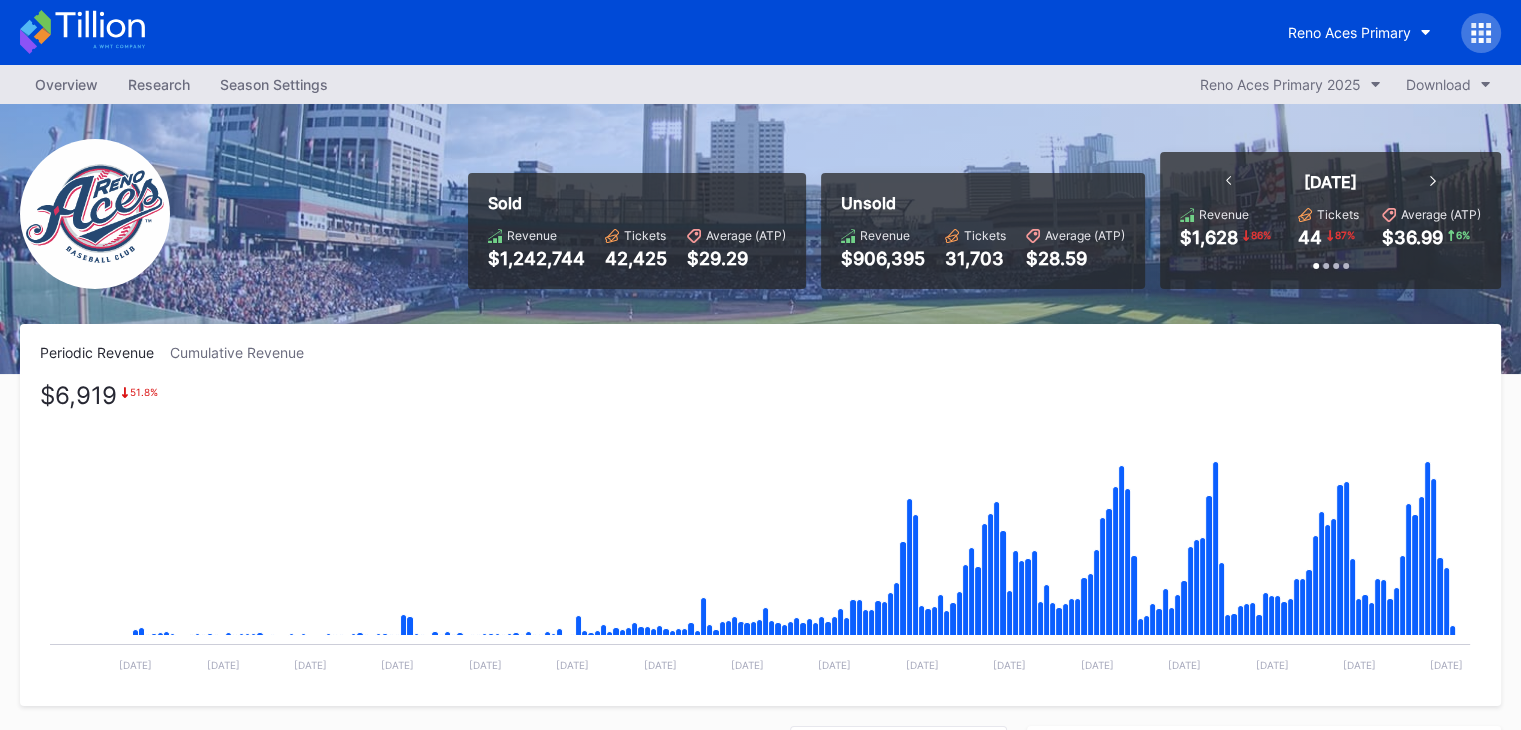 scroll, scrollTop: 2730, scrollLeft: 0, axis: vertical 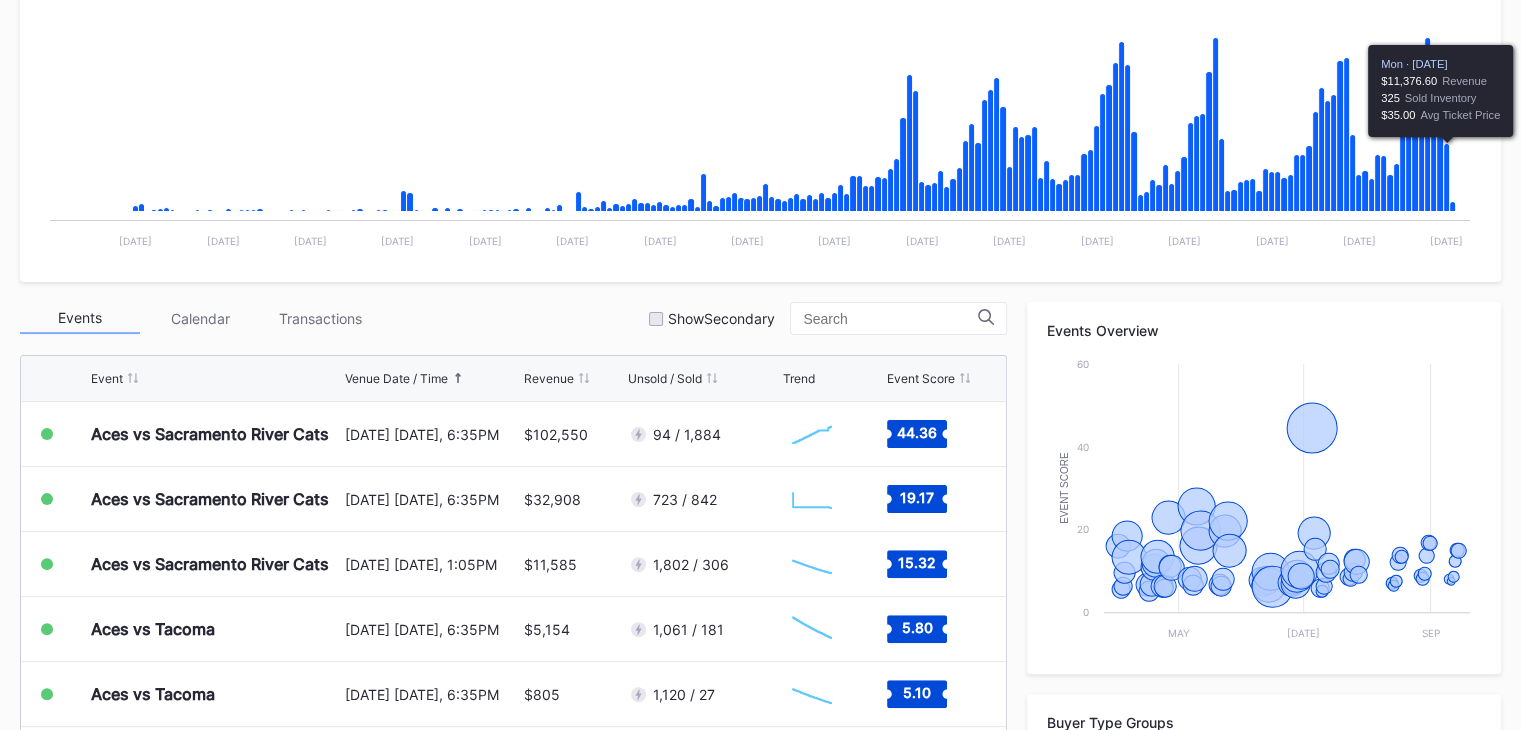 click 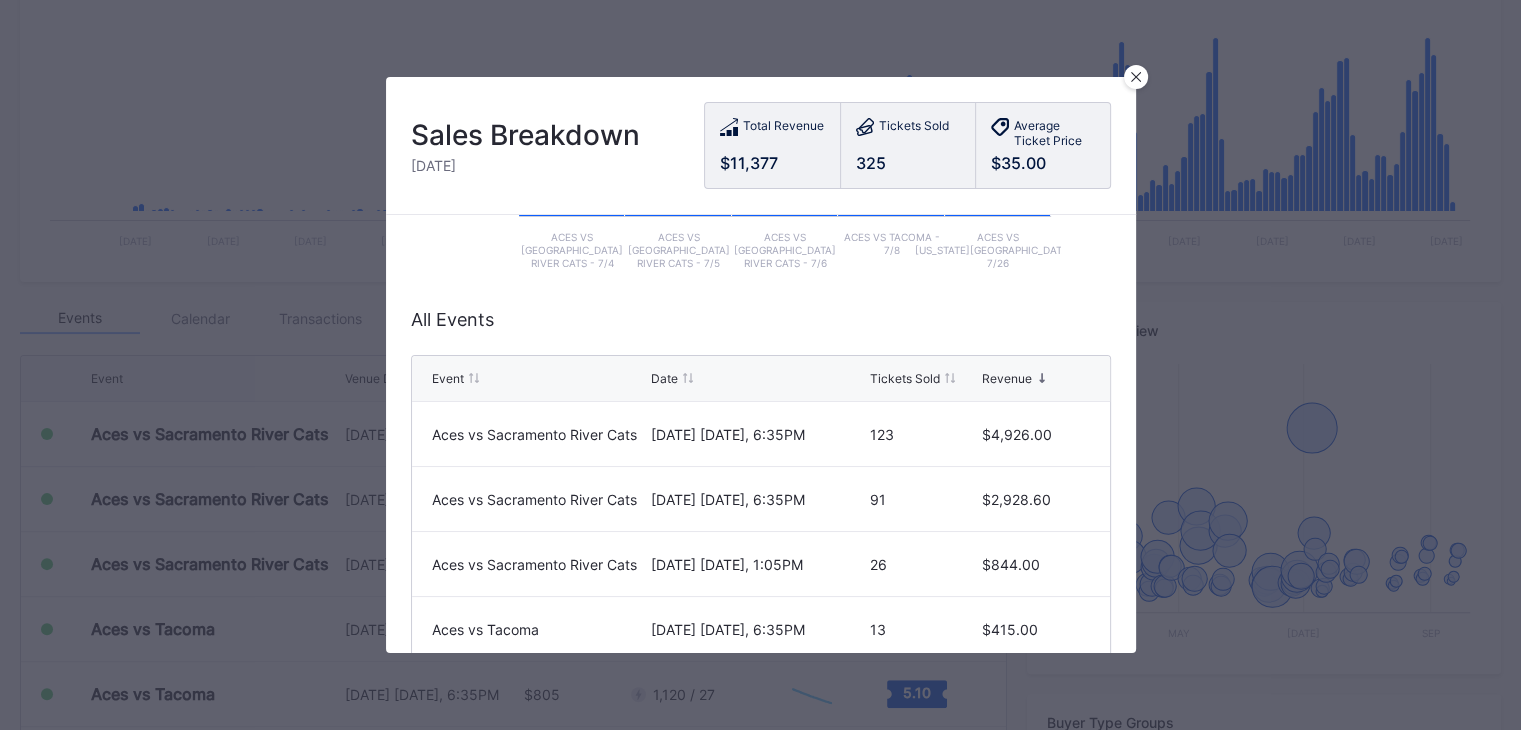 scroll, scrollTop: 0, scrollLeft: 0, axis: both 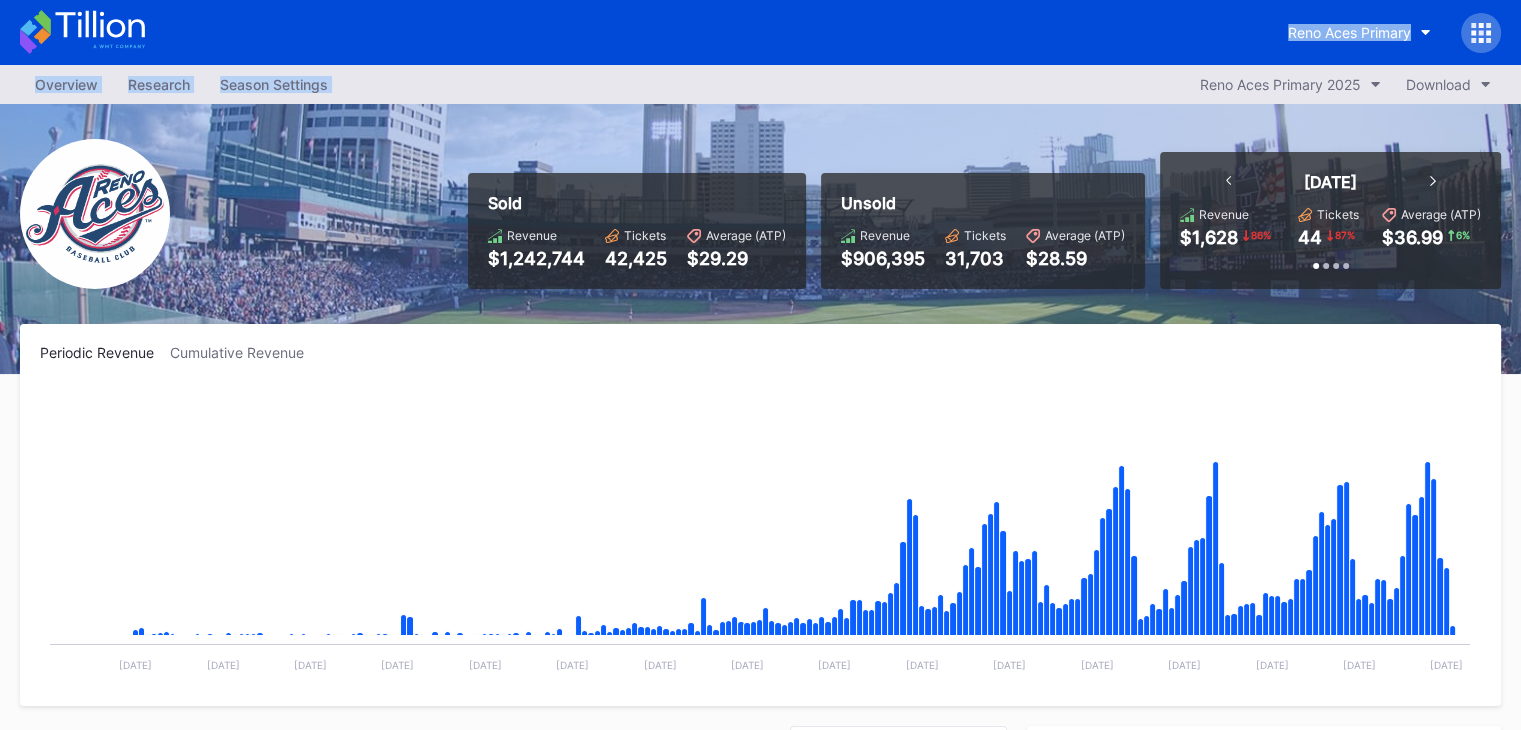 drag, startPoint x: 972, startPoint y: 32, endPoint x: 1050, endPoint y: 81, distance: 92.11406 